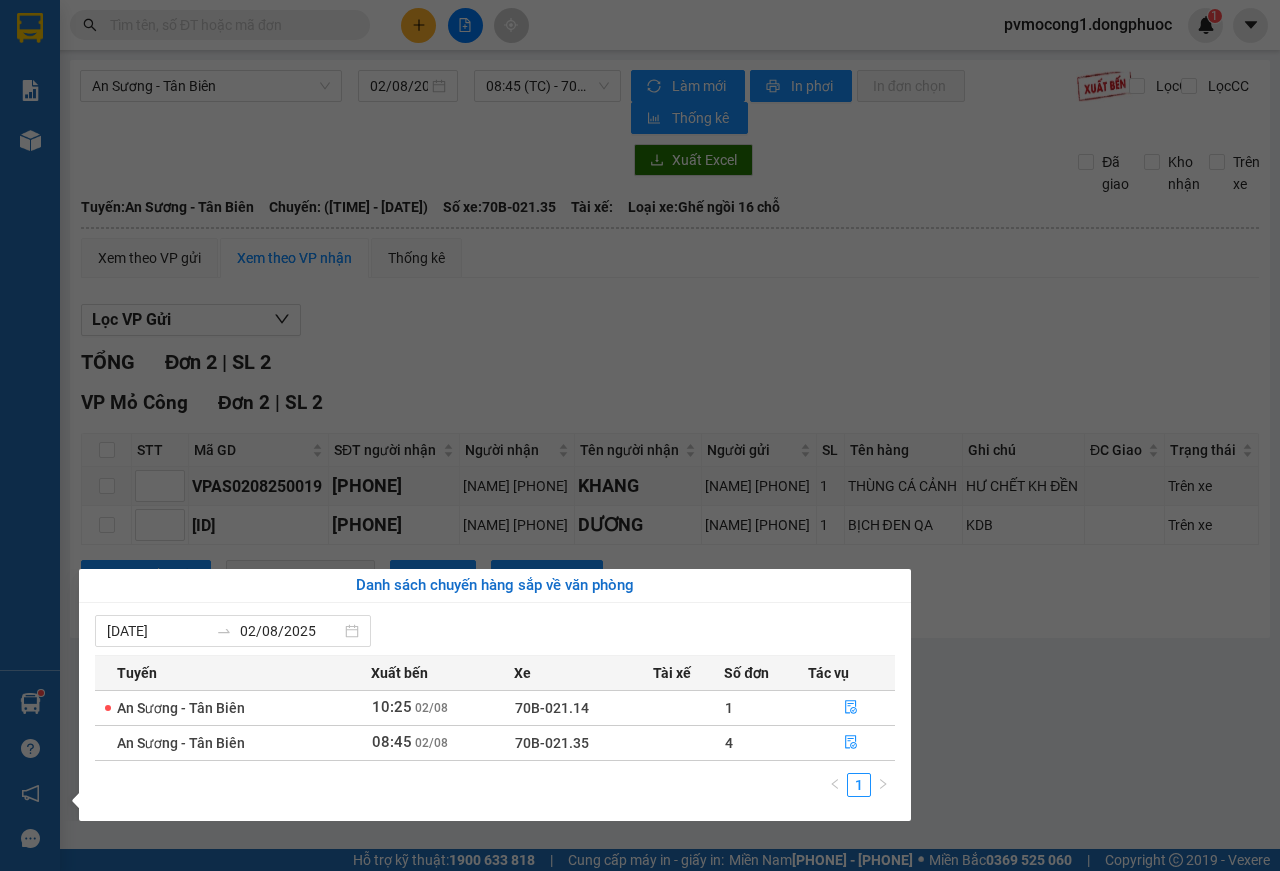 scroll, scrollTop: 0, scrollLeft: 0, axis: both 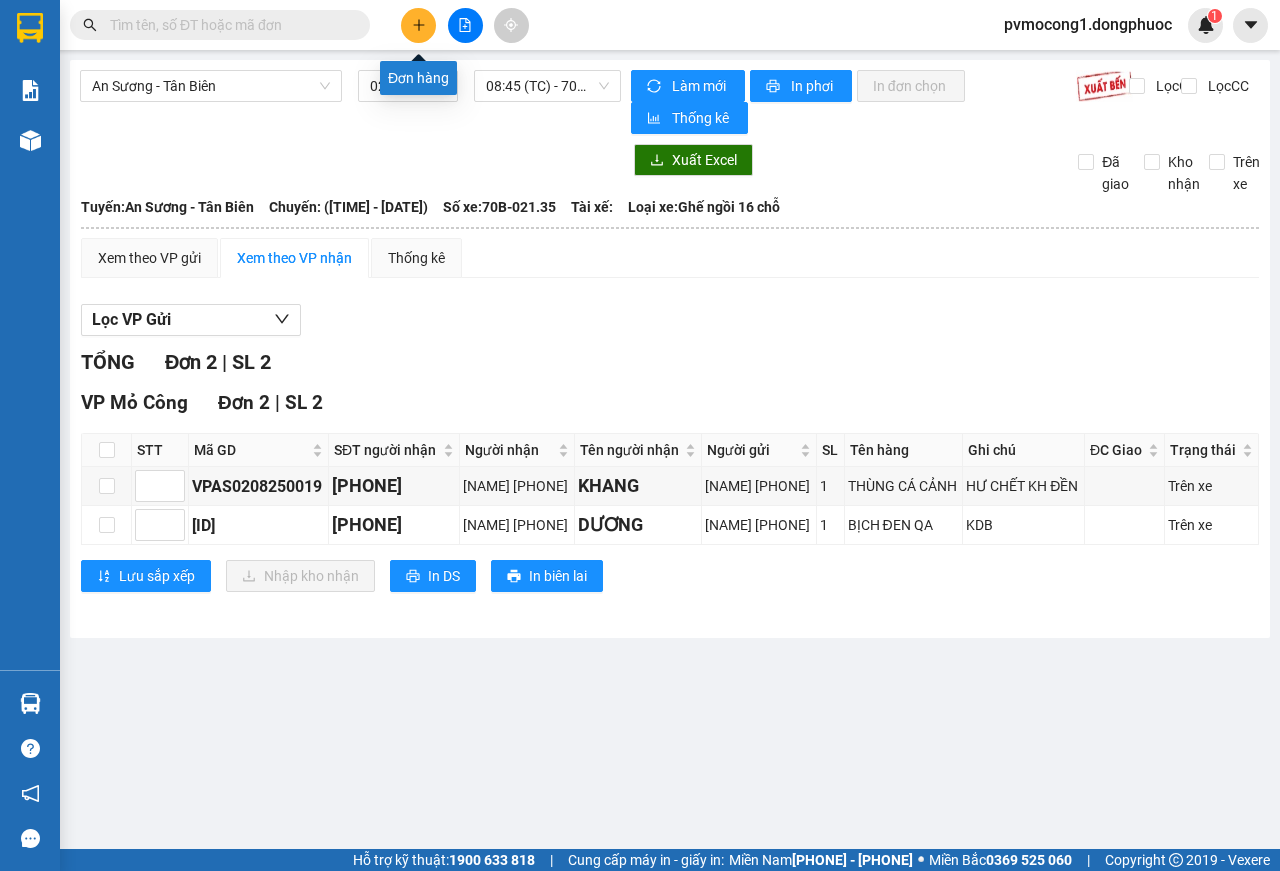 click at bounding box center [418, 25] 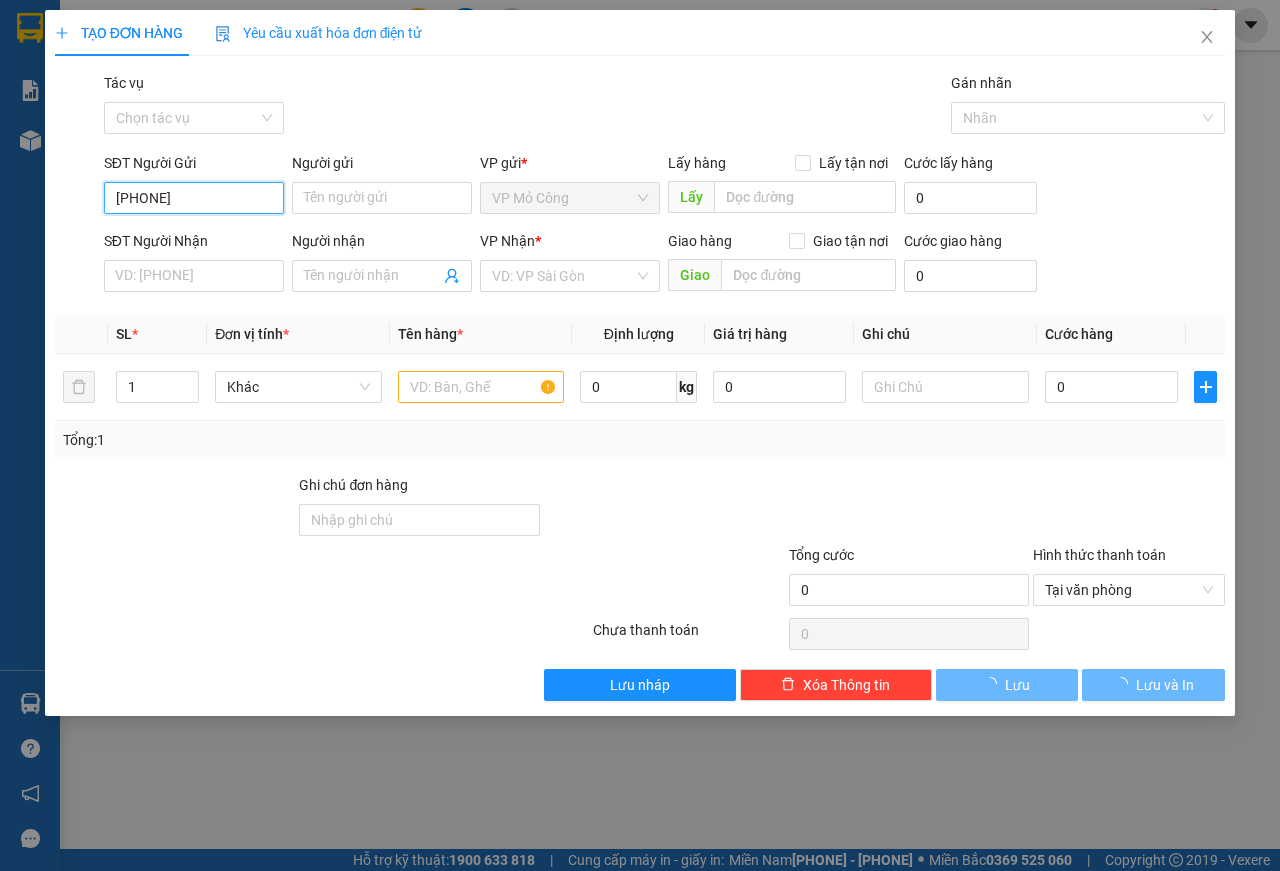 type on "0938914114" 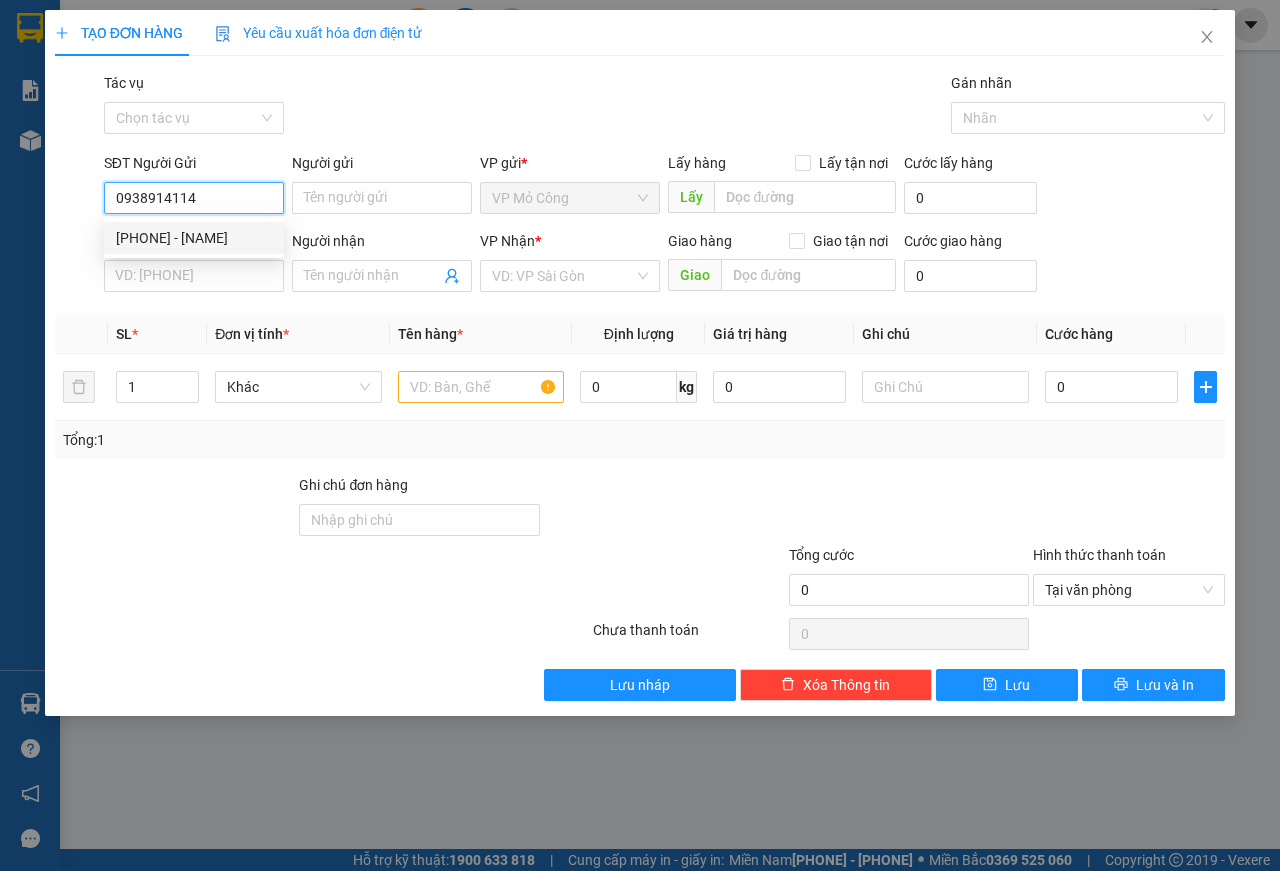 click on "[PHONE] - [NAME]" at bounding box center [194, 238] 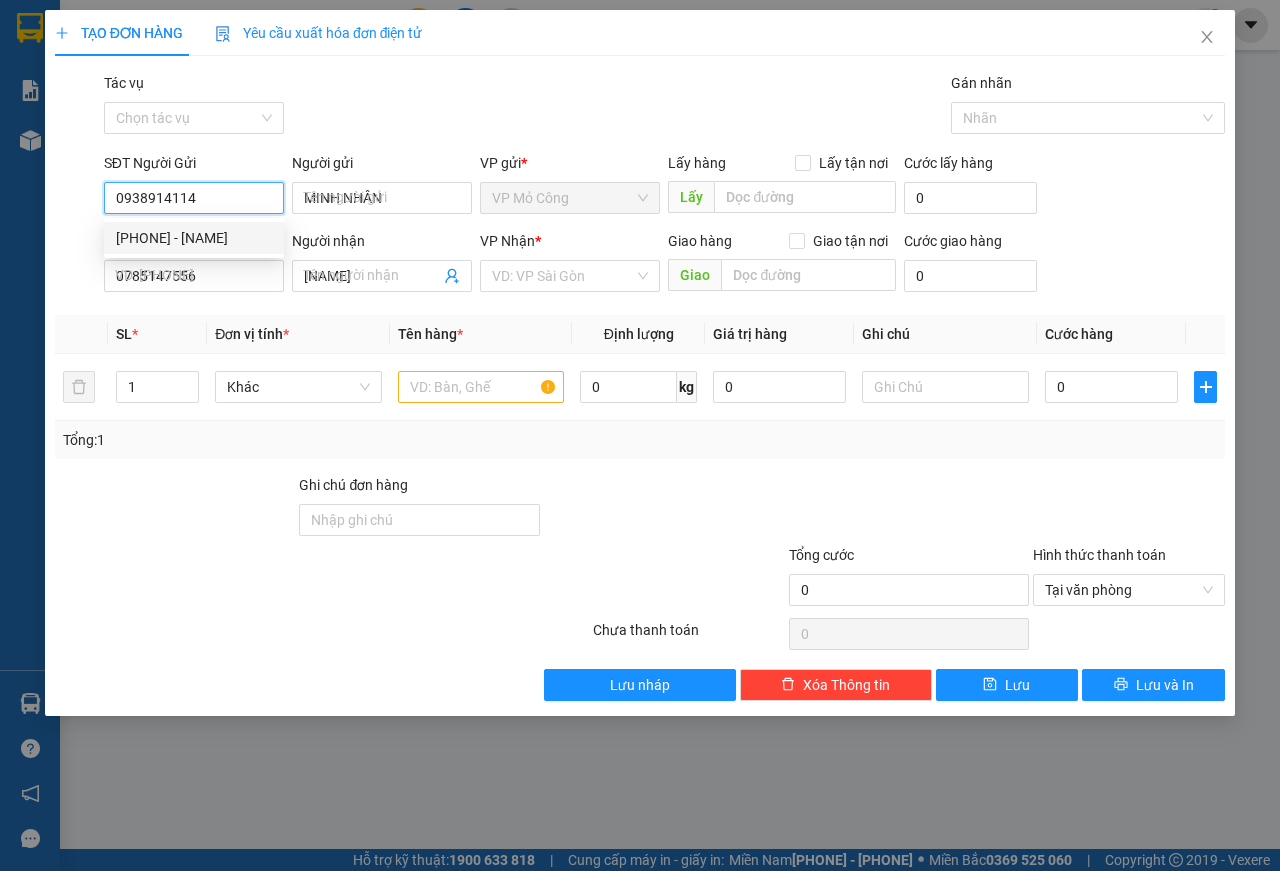 type on "30.000" 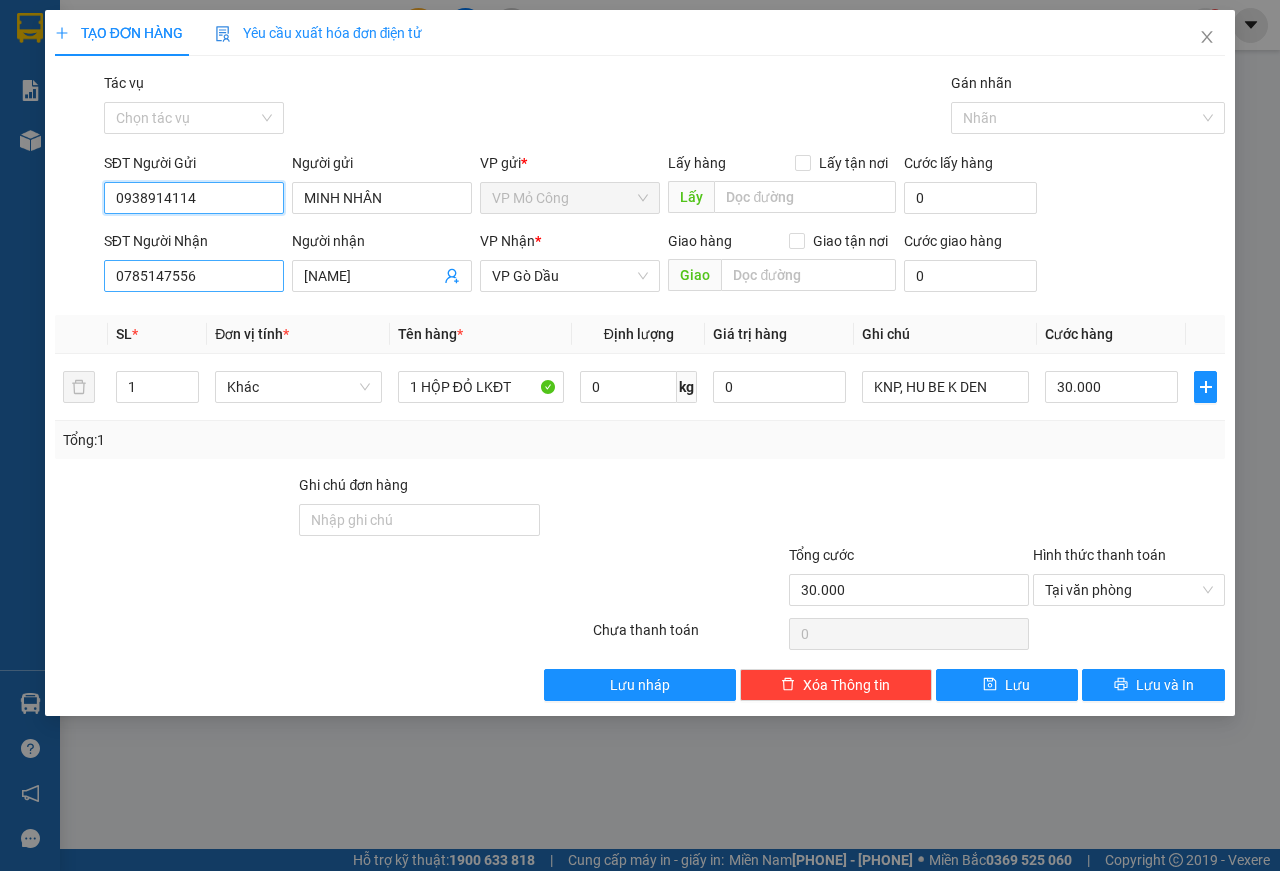 type on "0938914114" 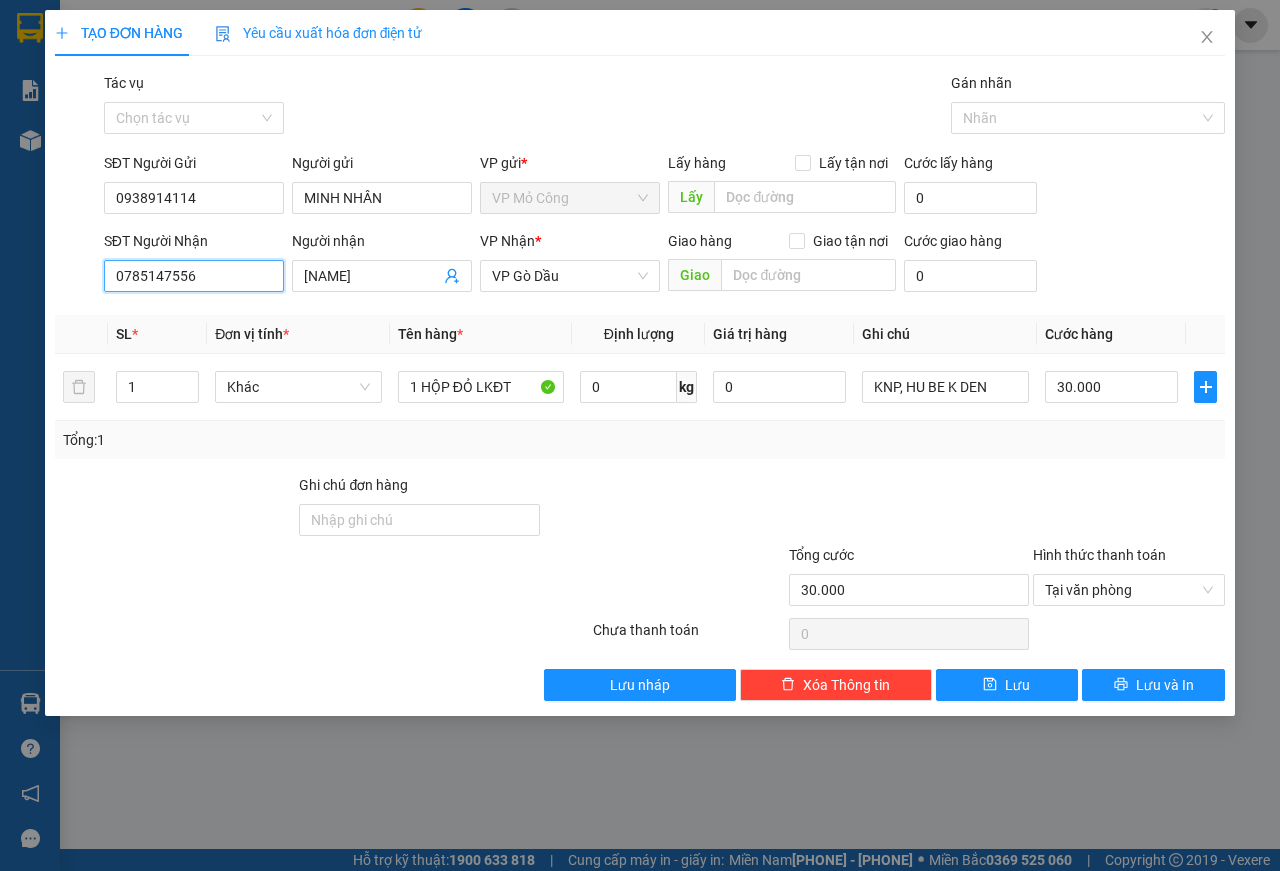 drag, startPoint x: 207, startPoint y: 275, endPoint x: 0, endPoint y: 293, distance: 207.78113 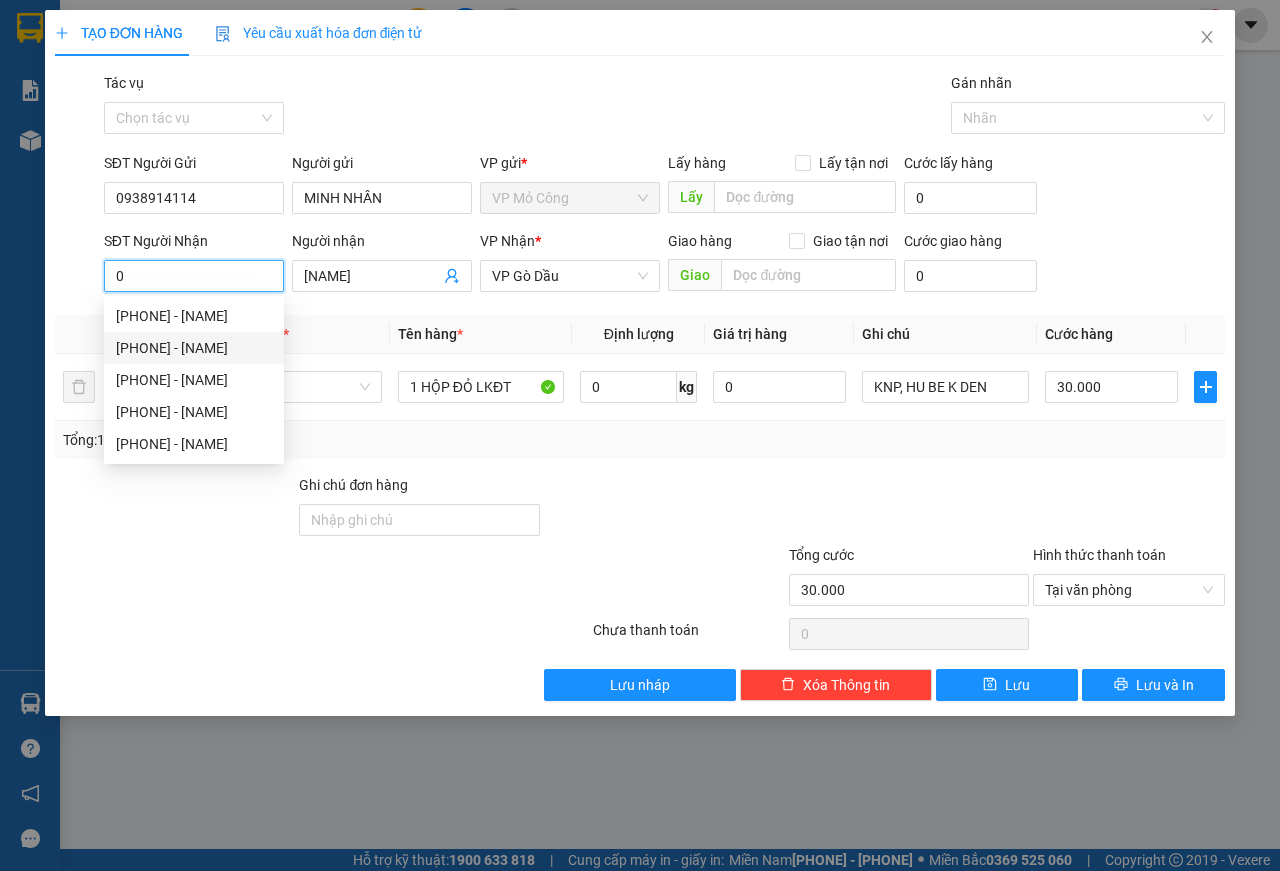 click on "[PHONE] - [NAME]" at bounding box center [194, 348] 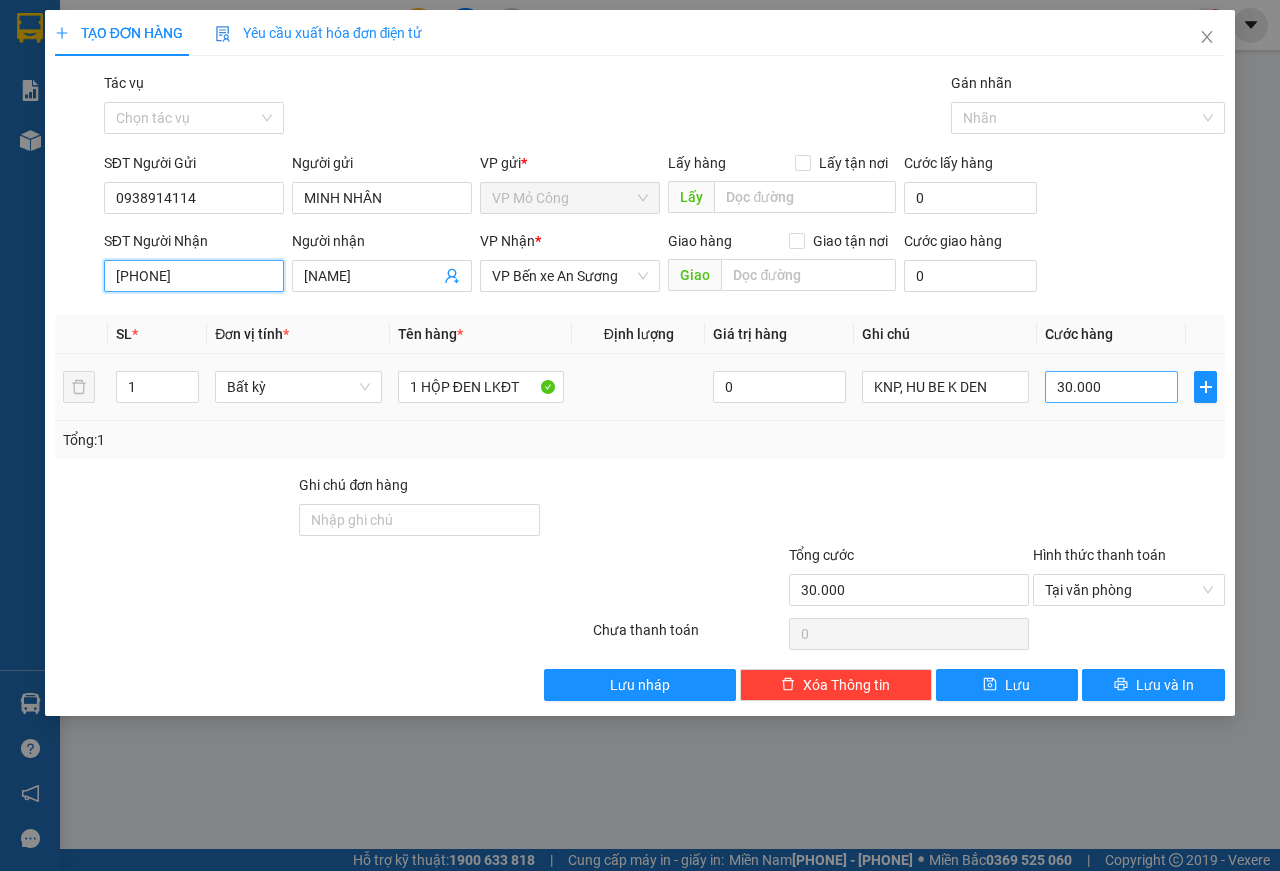 type on "[PHONE]" 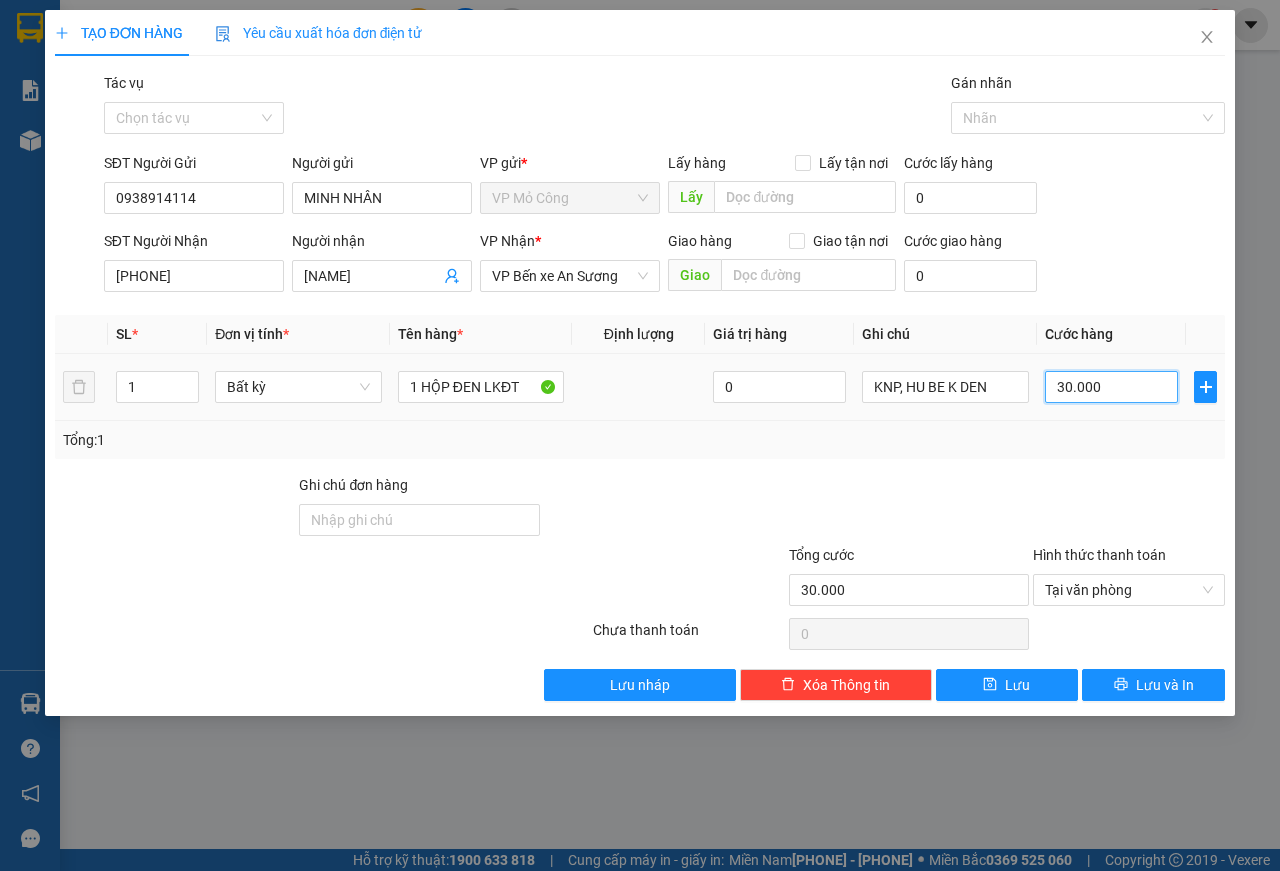 click on "30.000" at bounding box center [1111, 387] 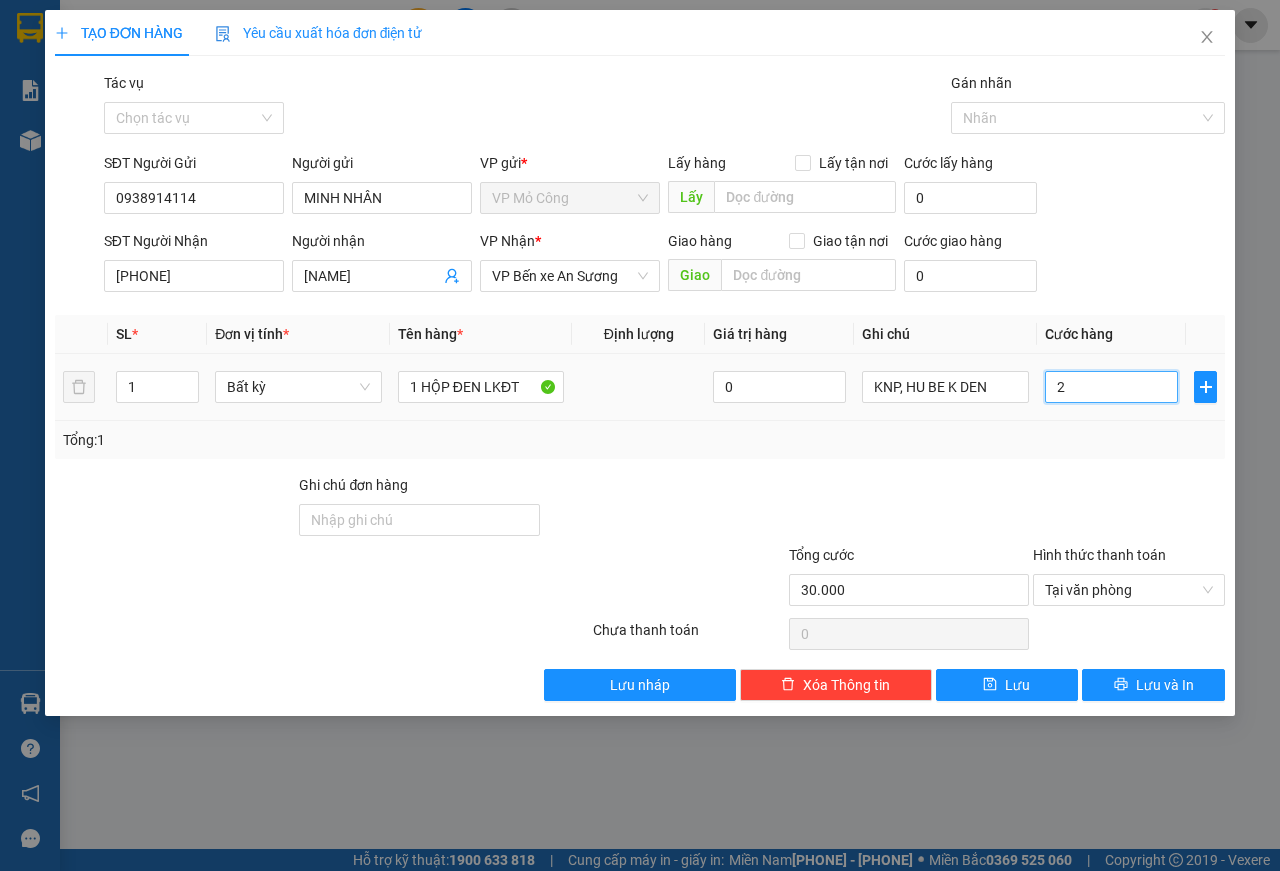 type on "2" 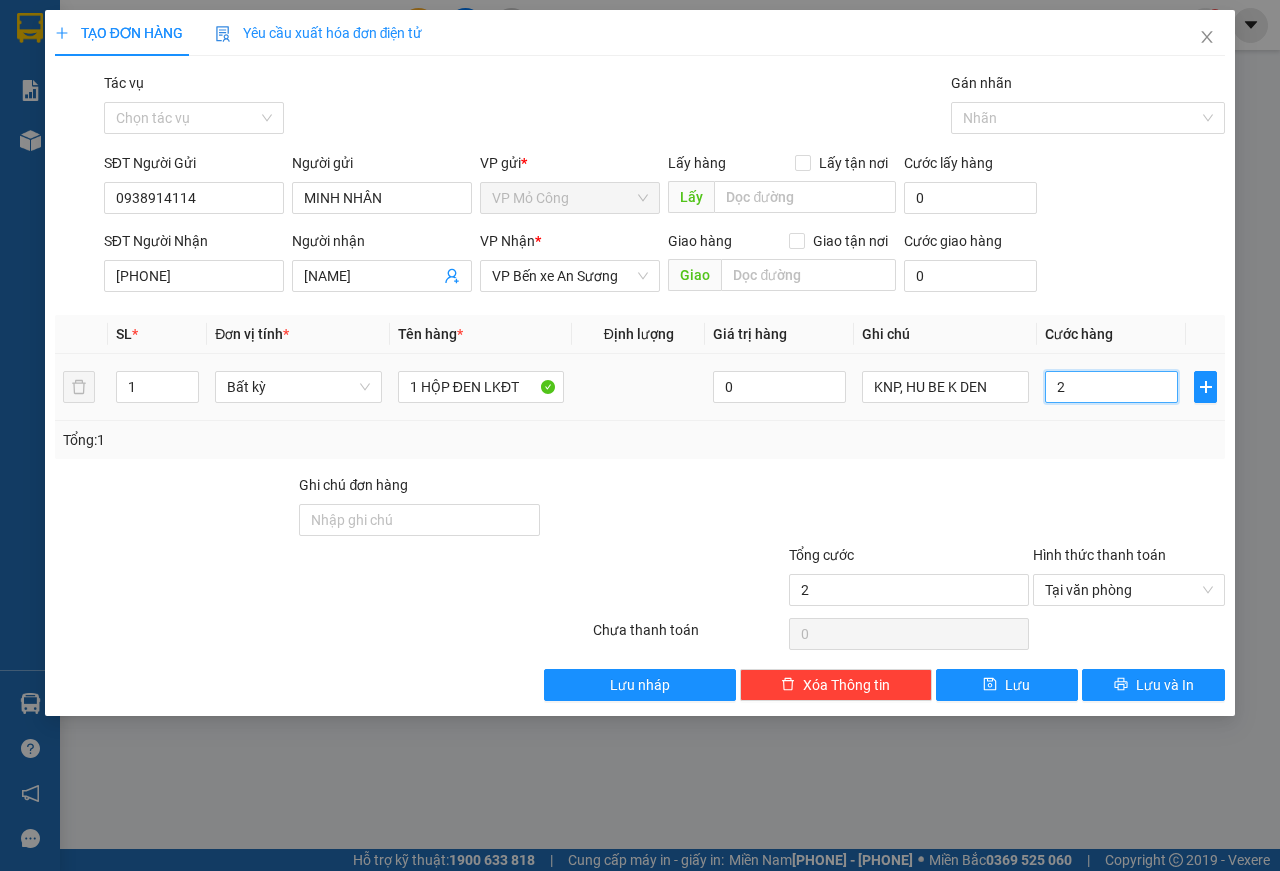 type on "25" 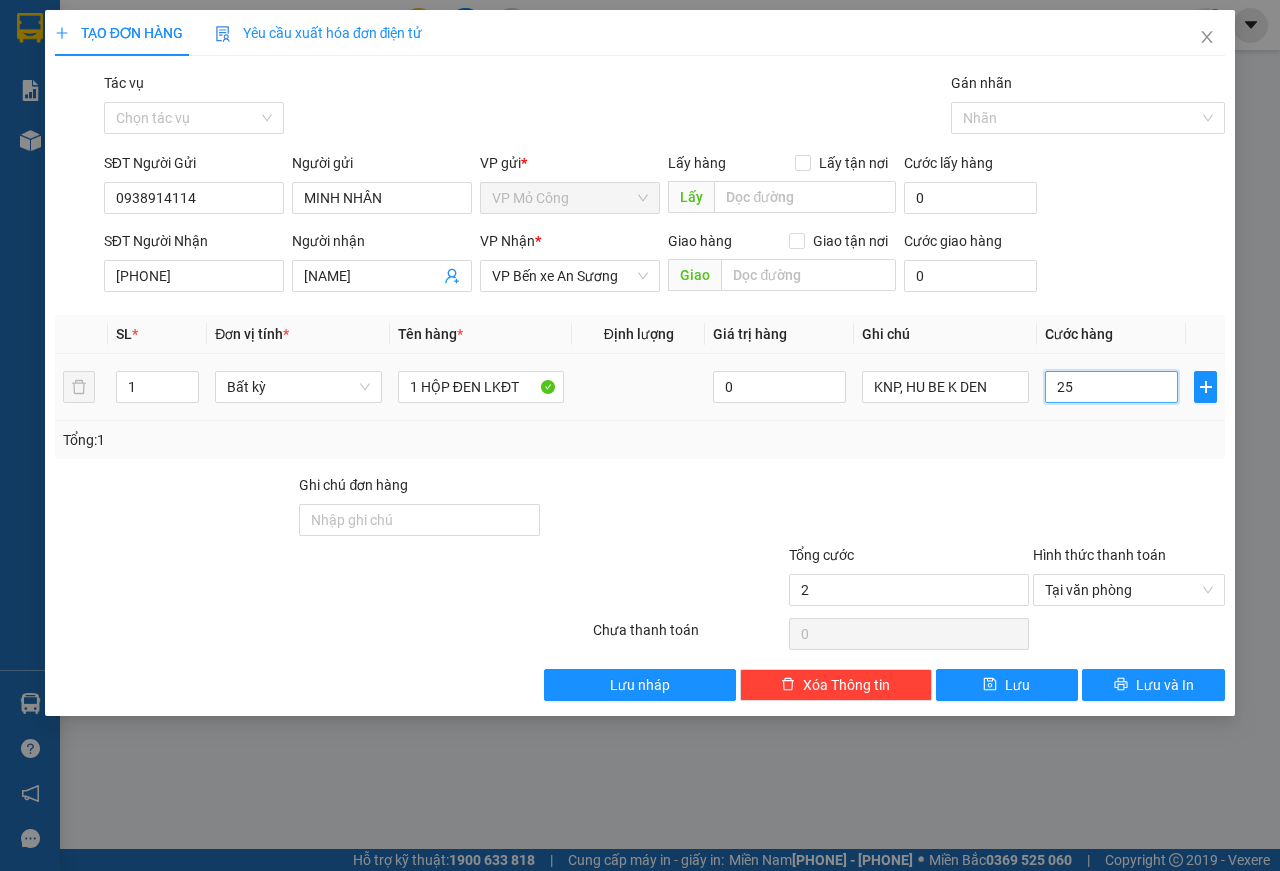 type on "25" 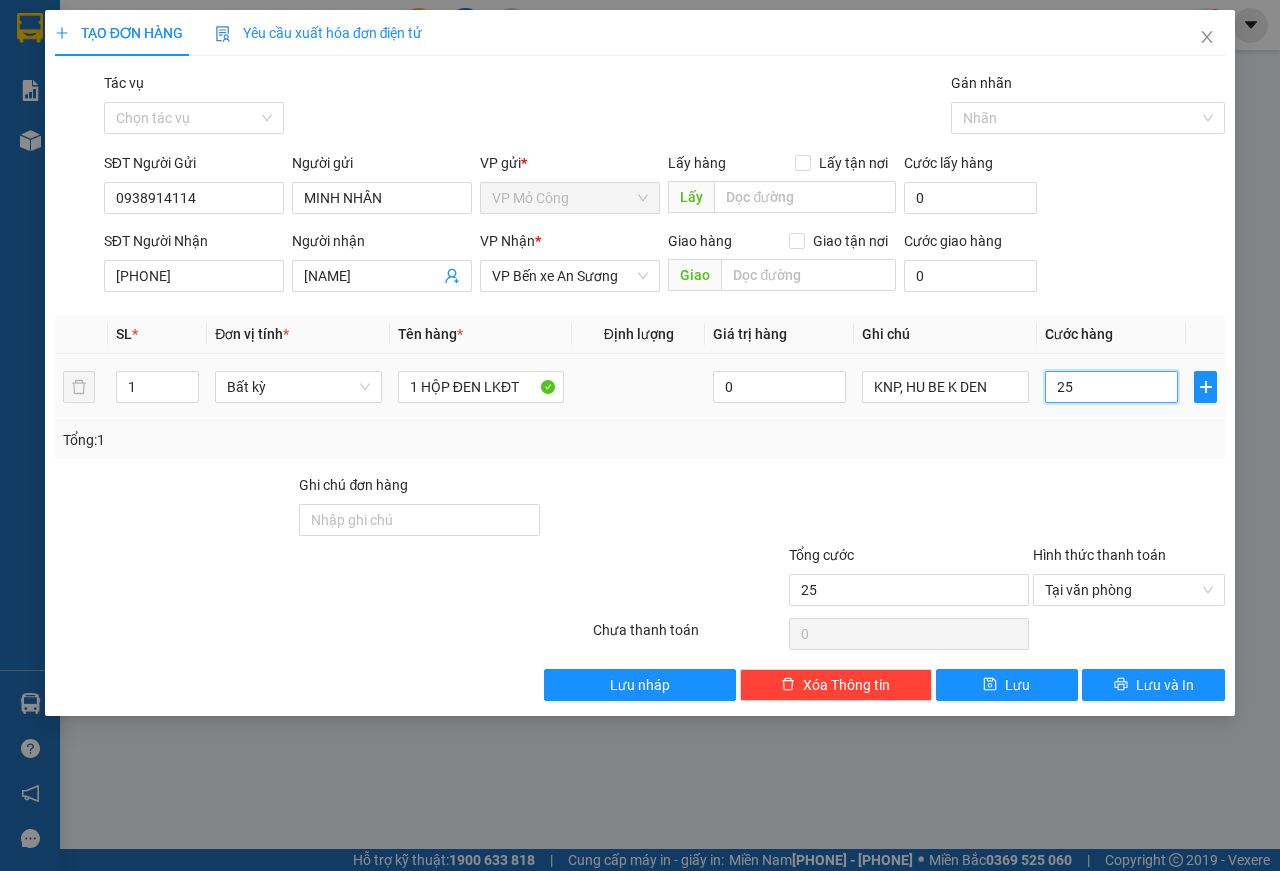 type on "250" 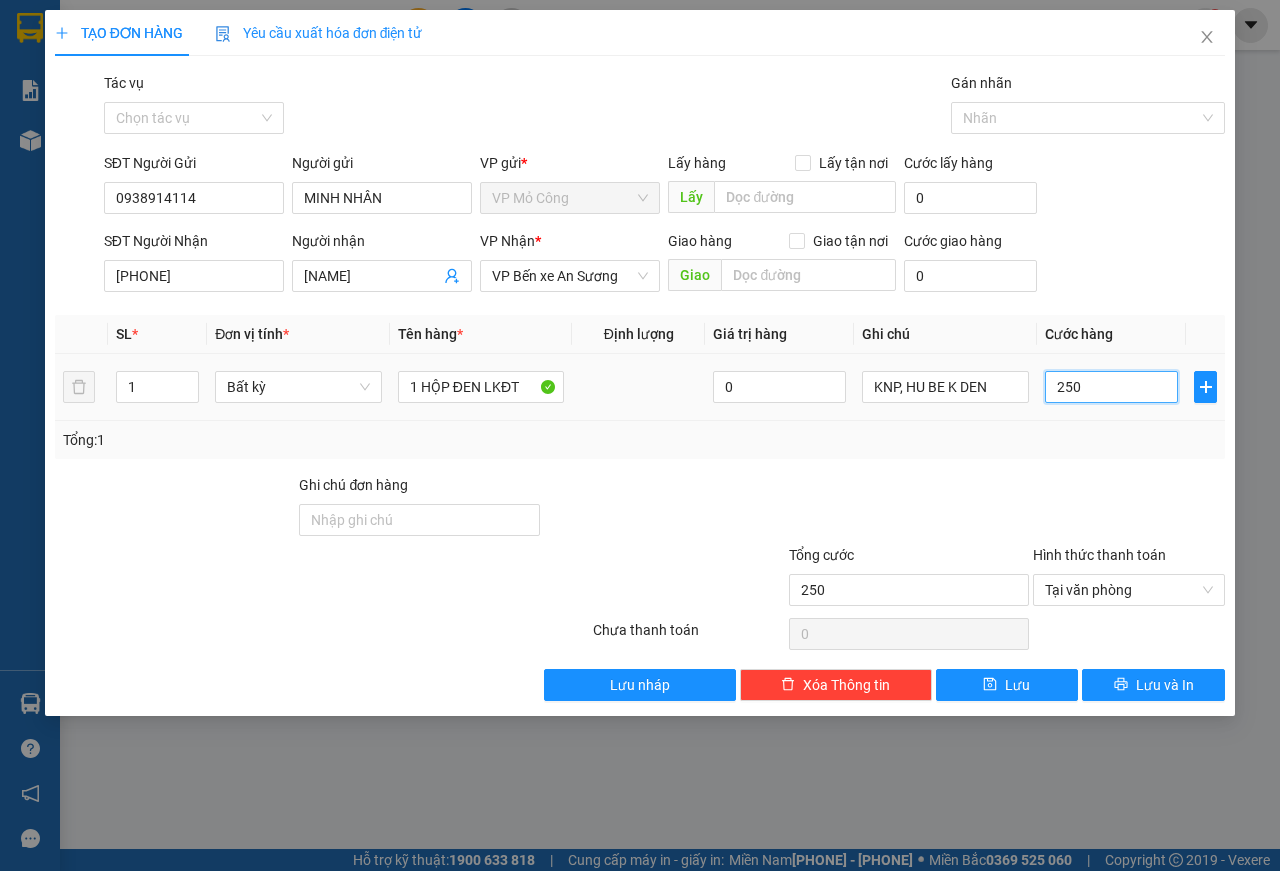 type on "2.500" 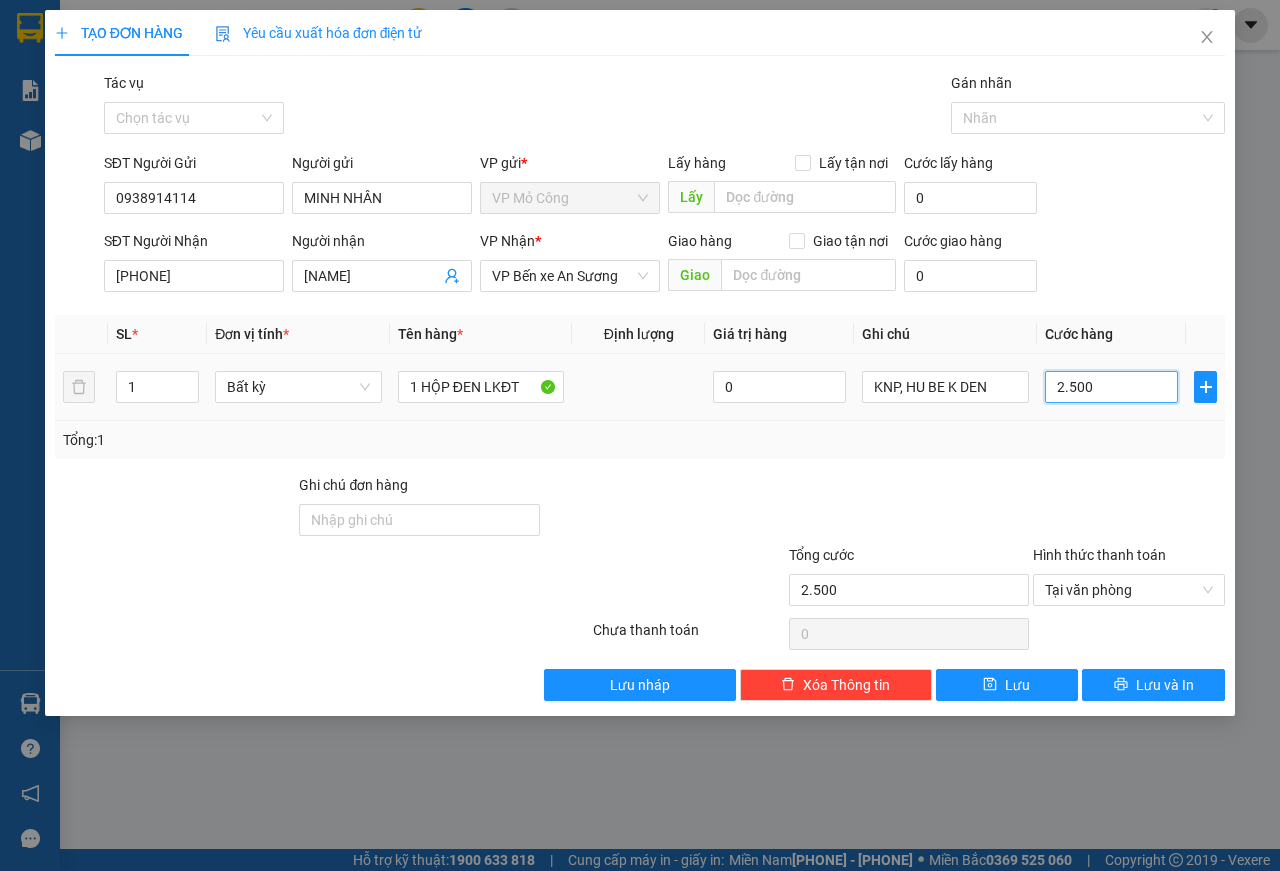 type on "25.000" 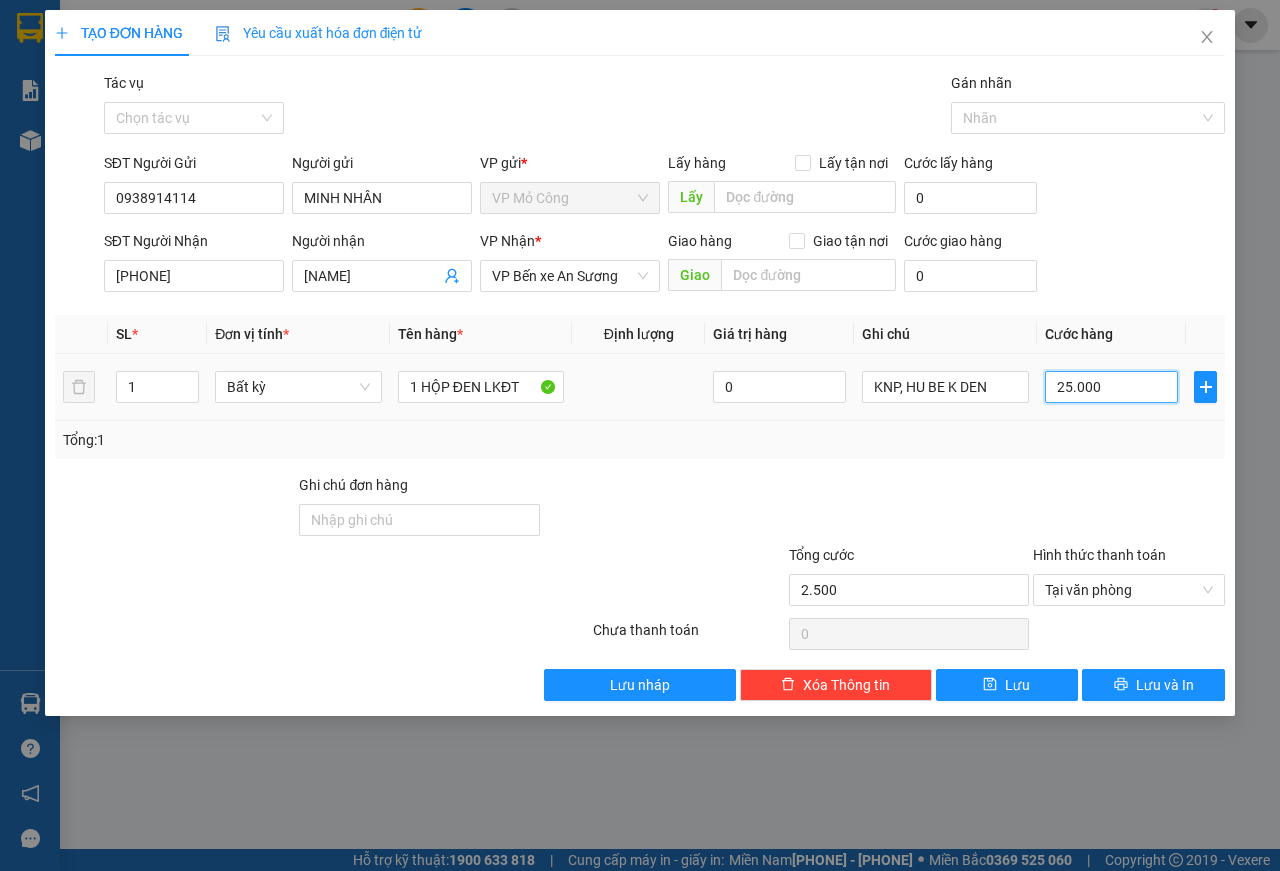 type on "25.000" 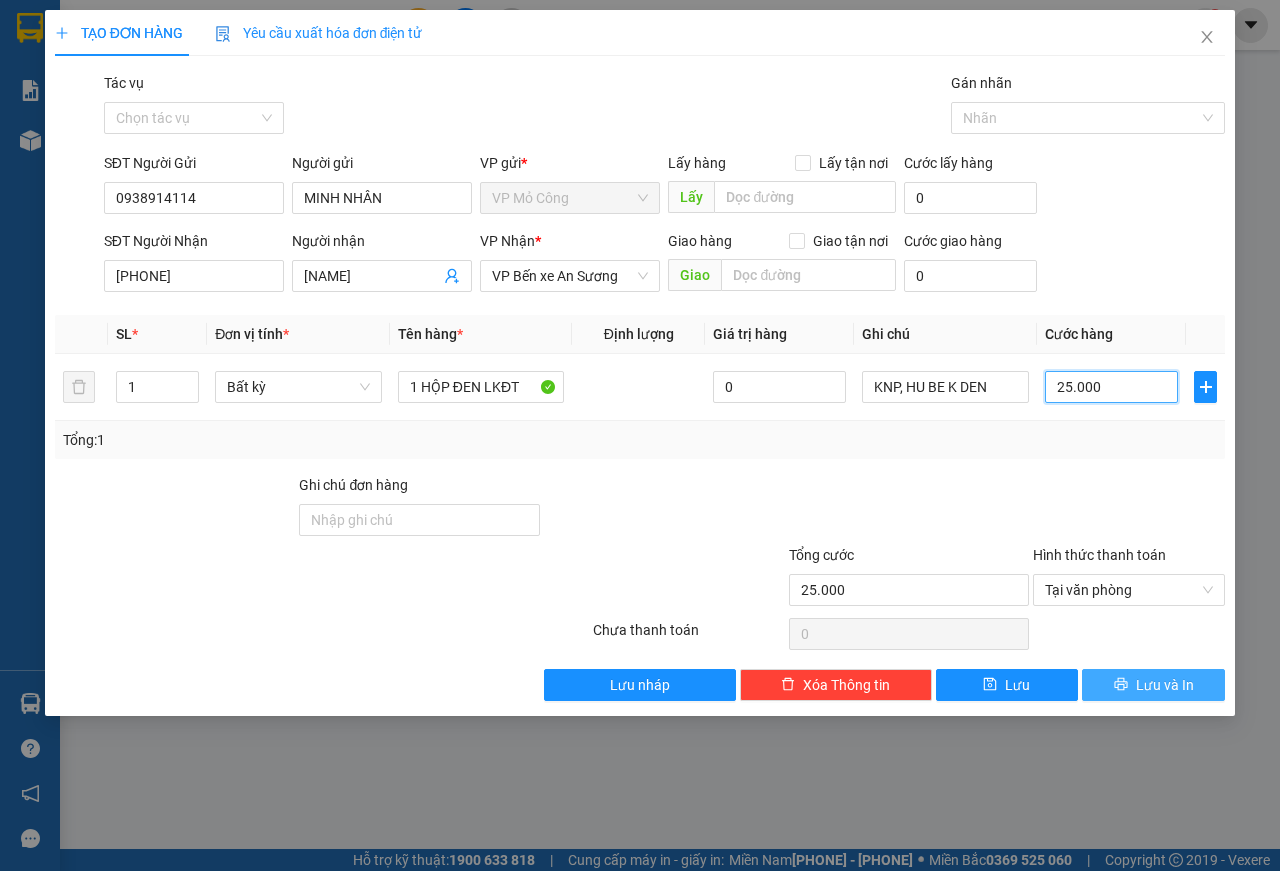 type on "25.000" 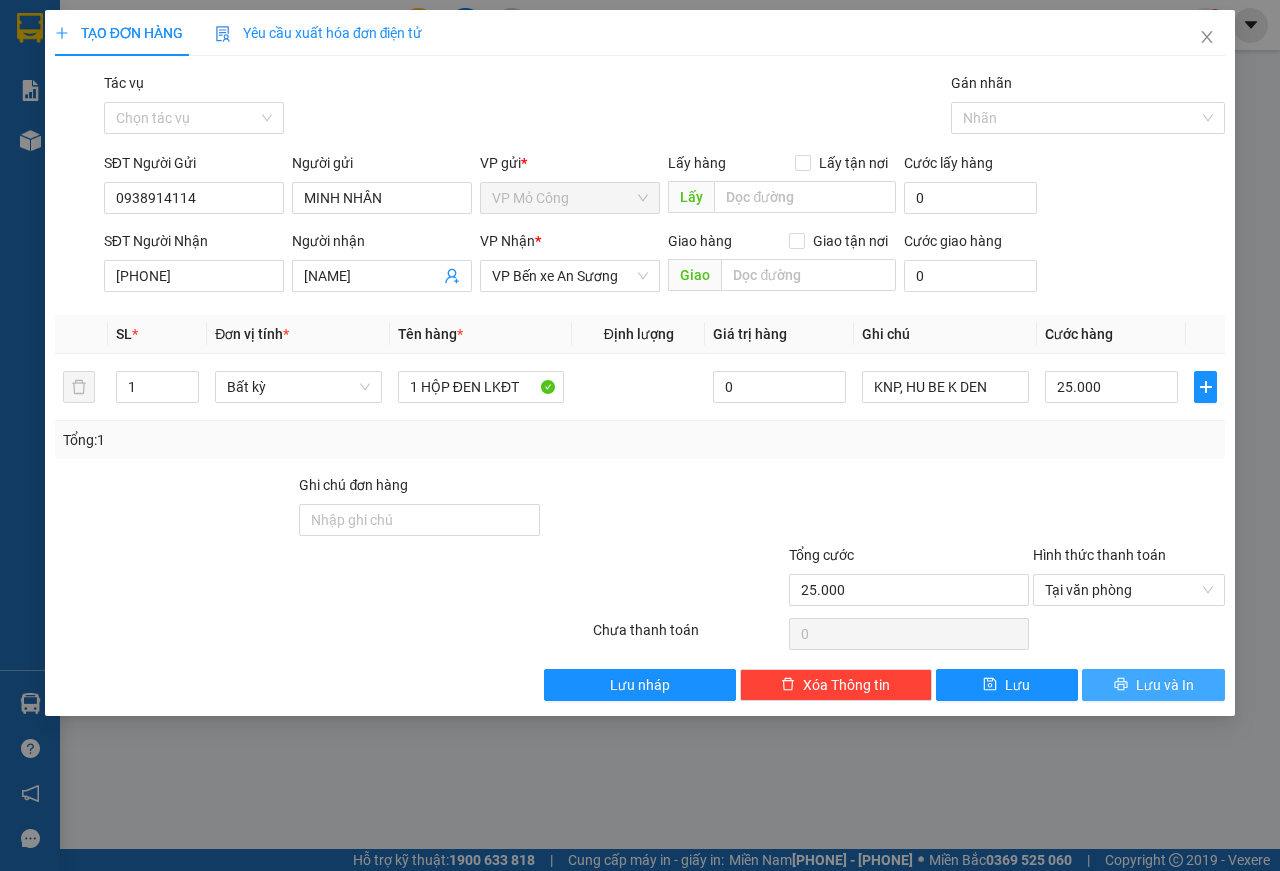 click on "Lưu và In" at bounding box center (1165, 685) 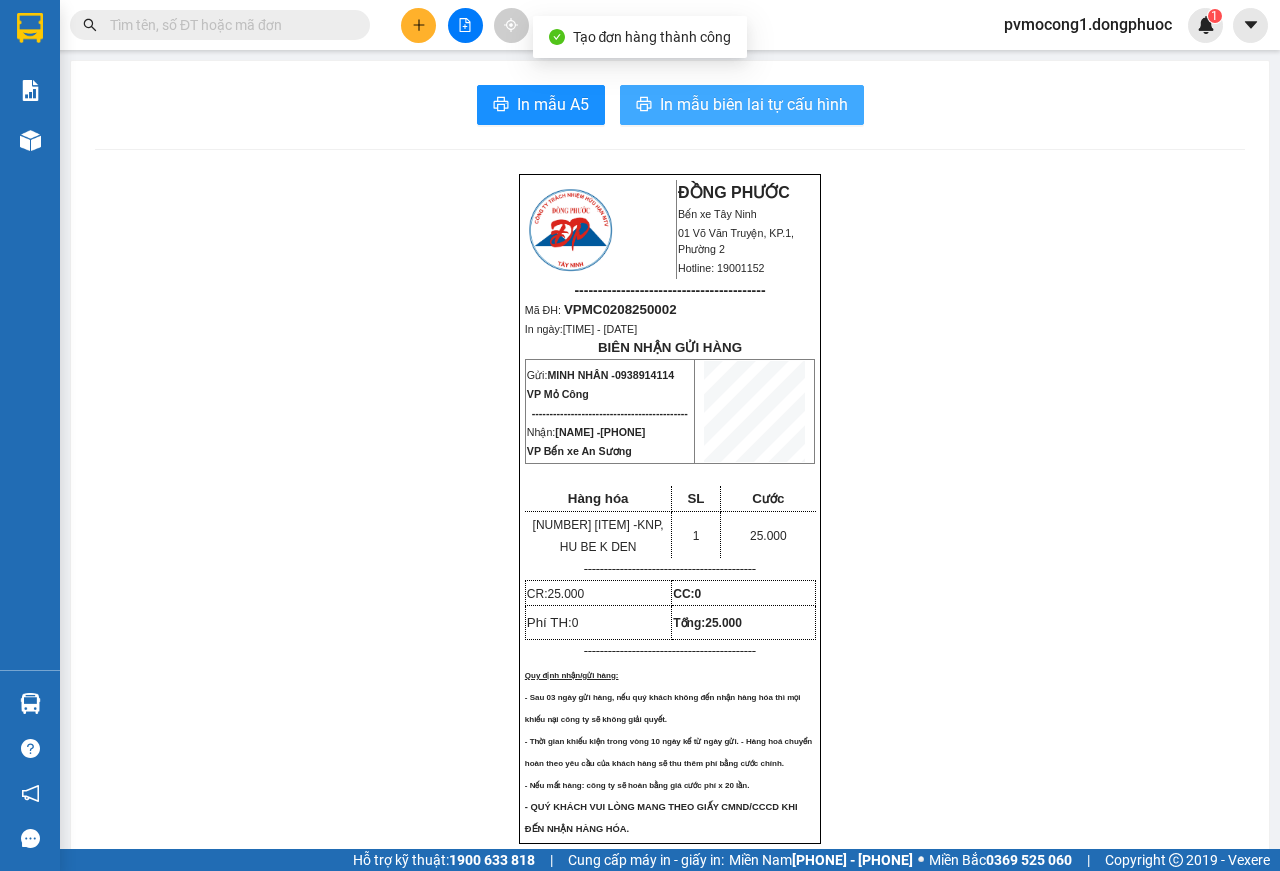 click on "In mẫu biên lai tự cấu hình" at bounding box center [754, 104] 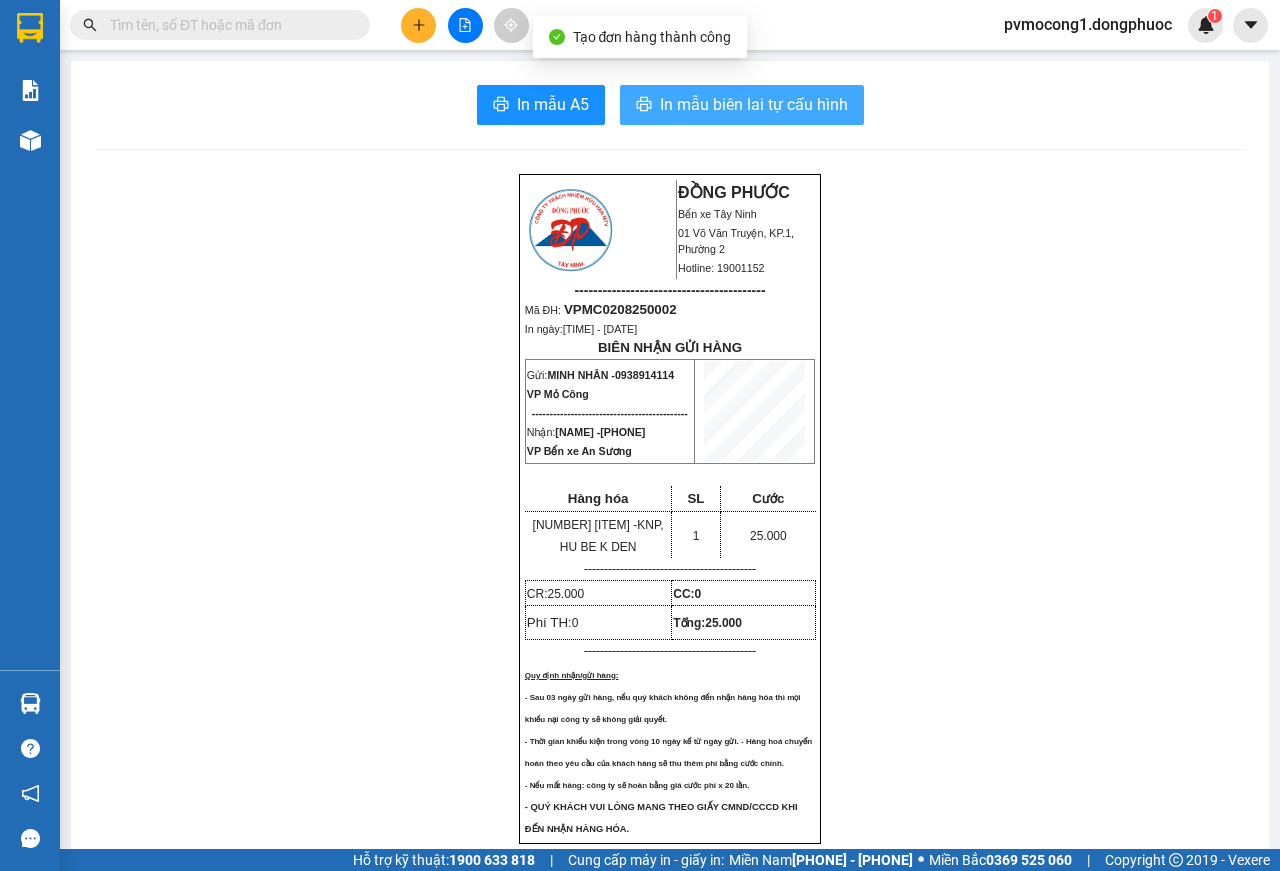 scroll, scrollTop: 0, scrollLeft: 0, axis: both 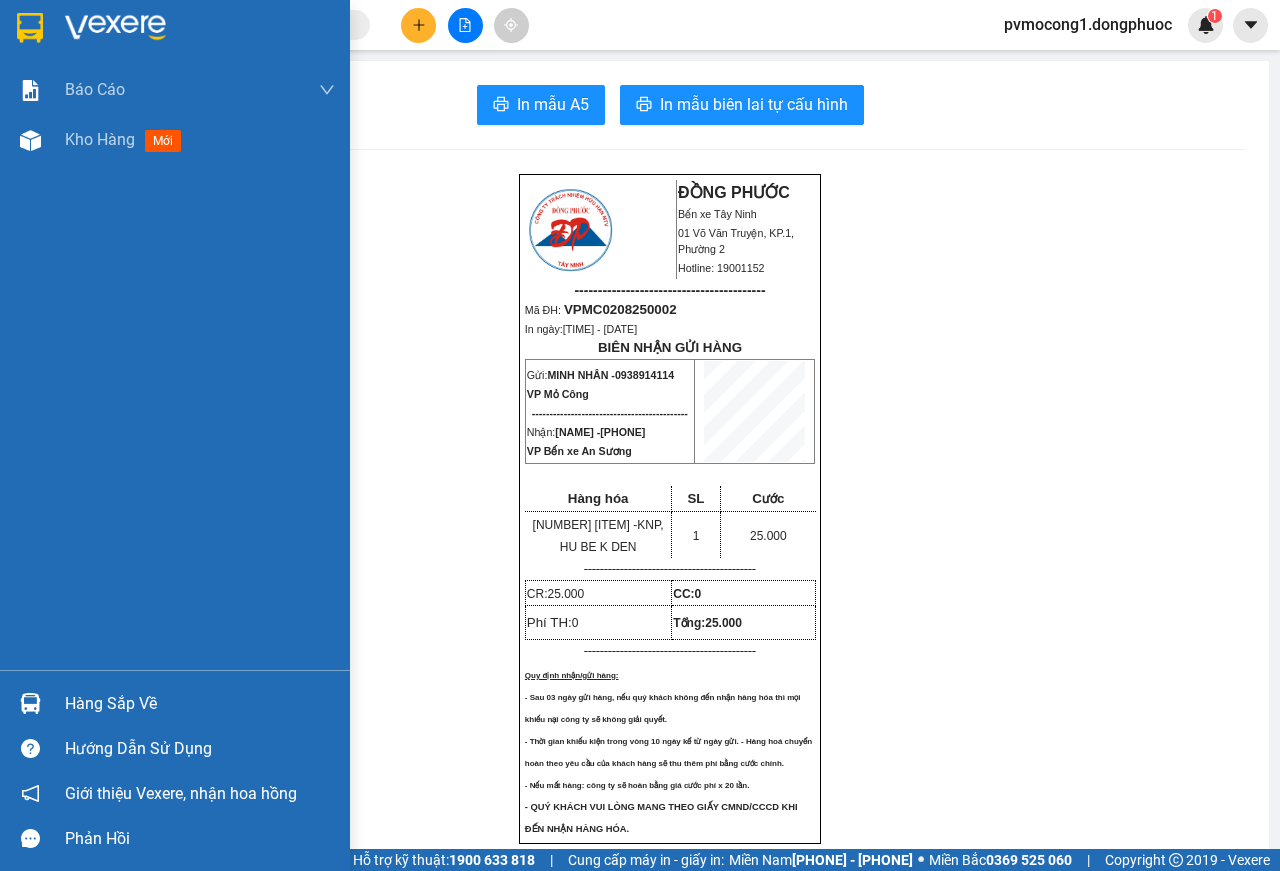 click at bounding box center [30, 28] 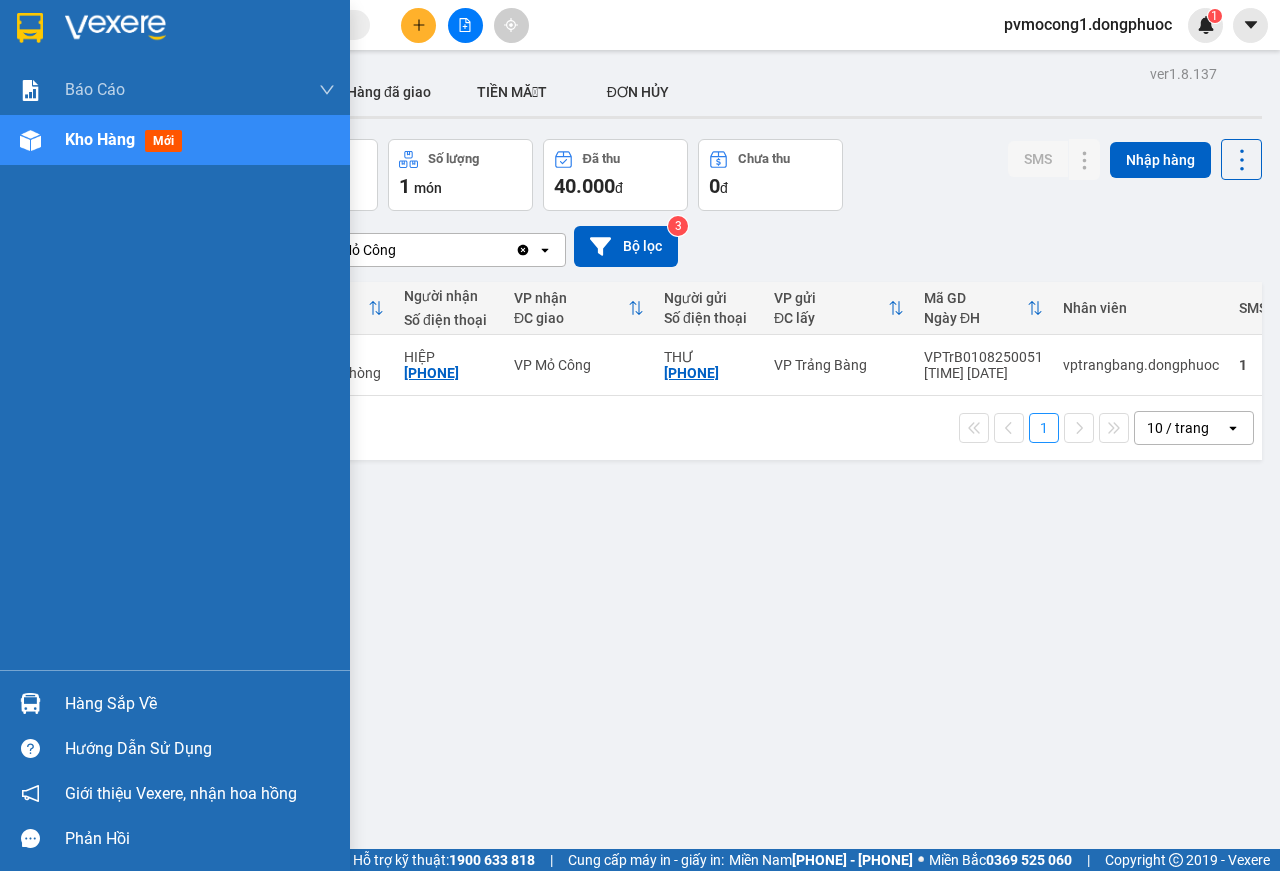 click on "Hàng sắp về" at bounding box center (200, 704) 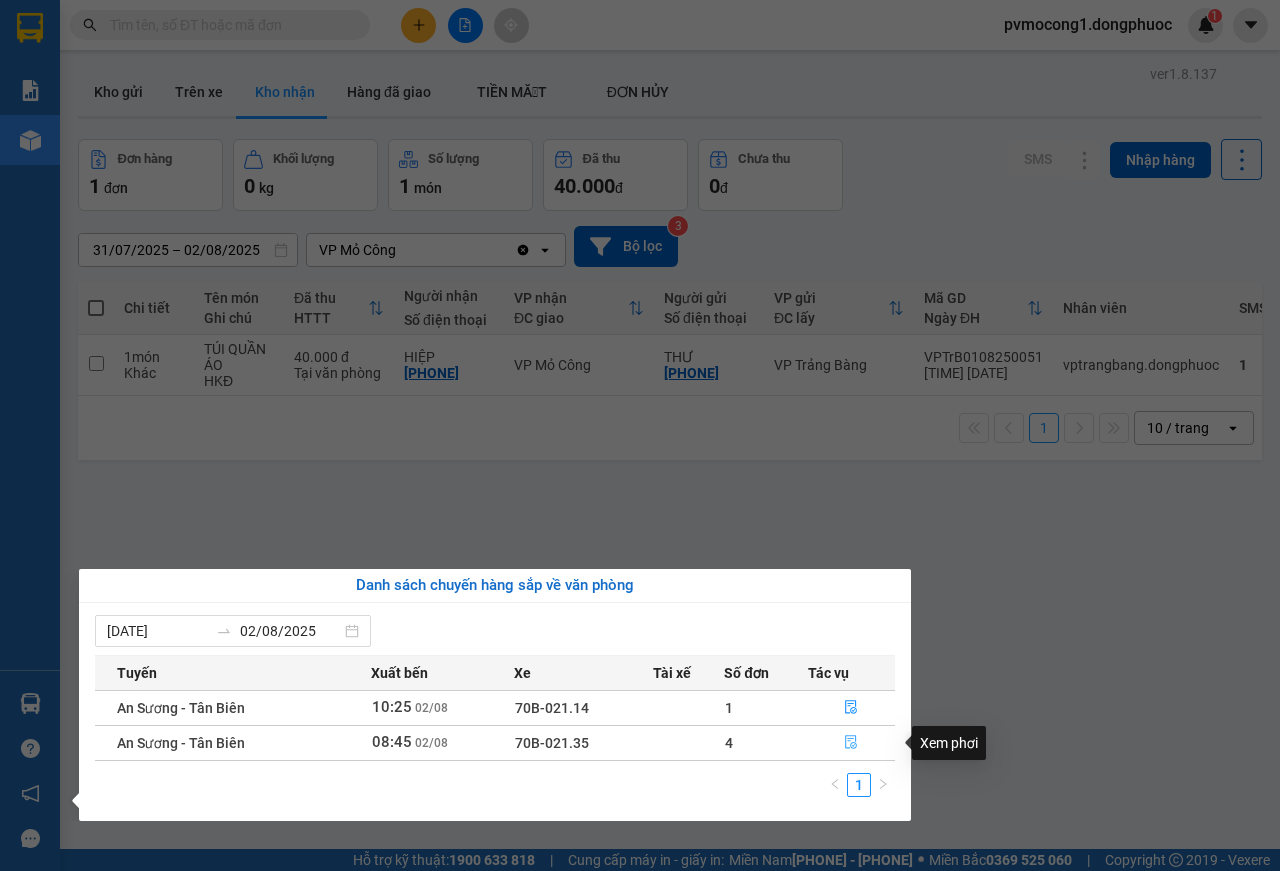 click 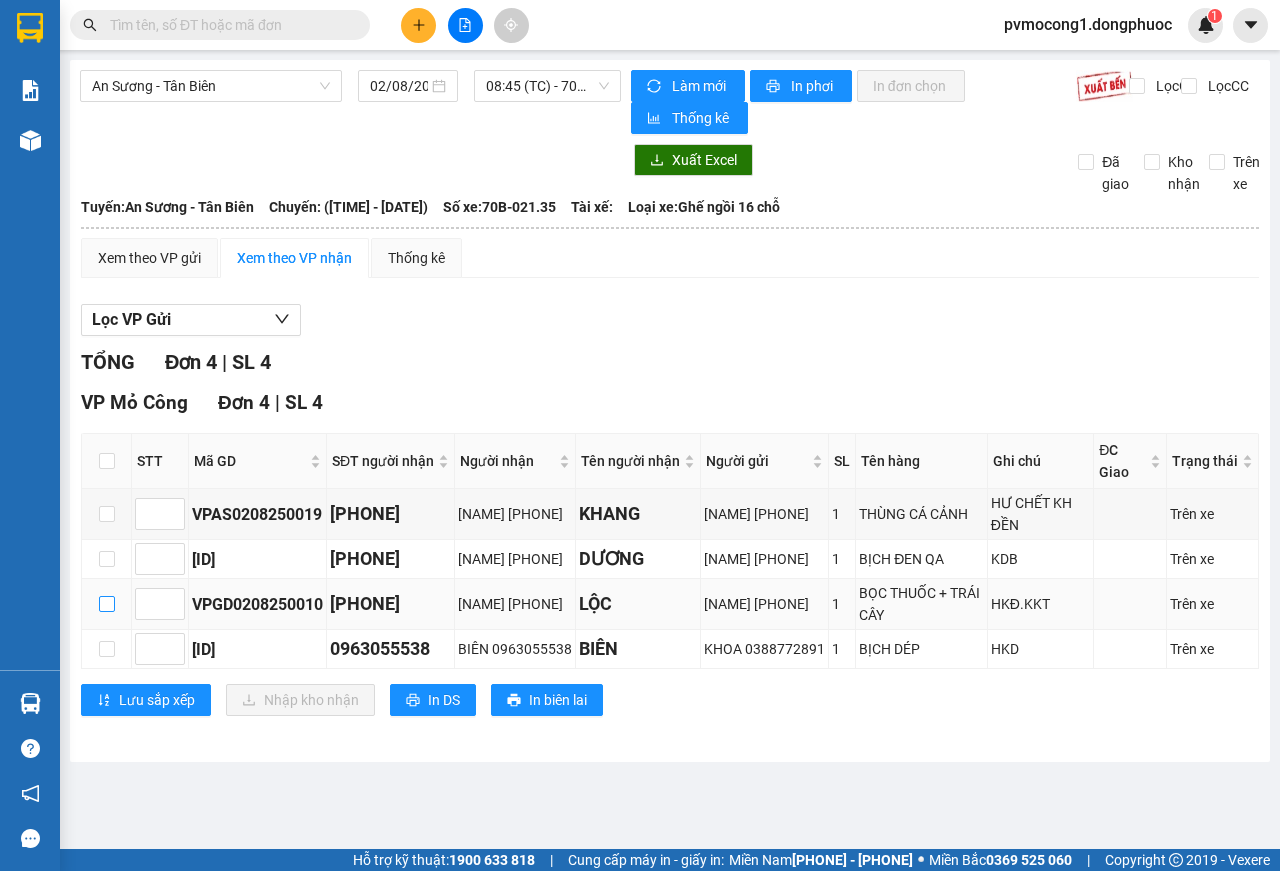 click at bounding box center [107, 604] 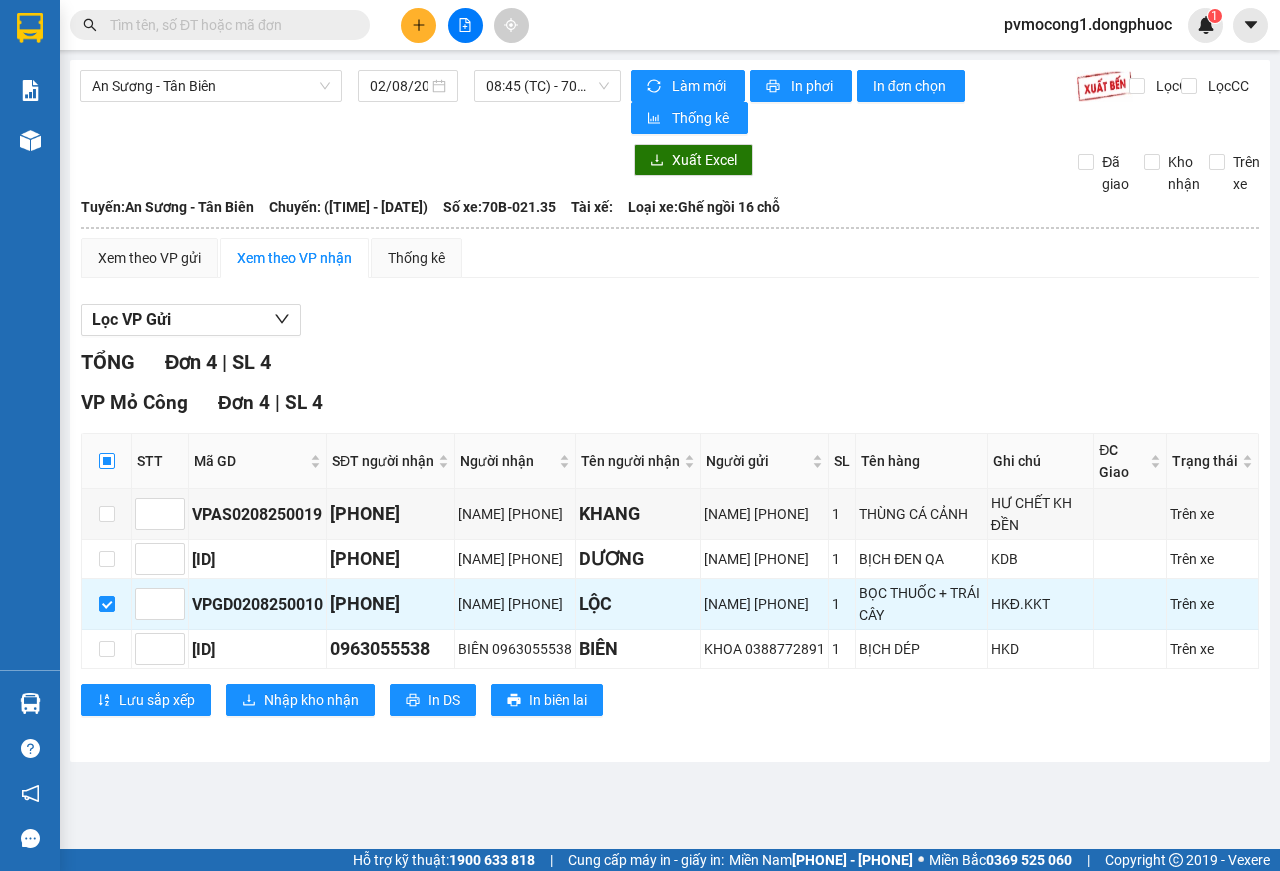 click at bounding box center (107, 461) 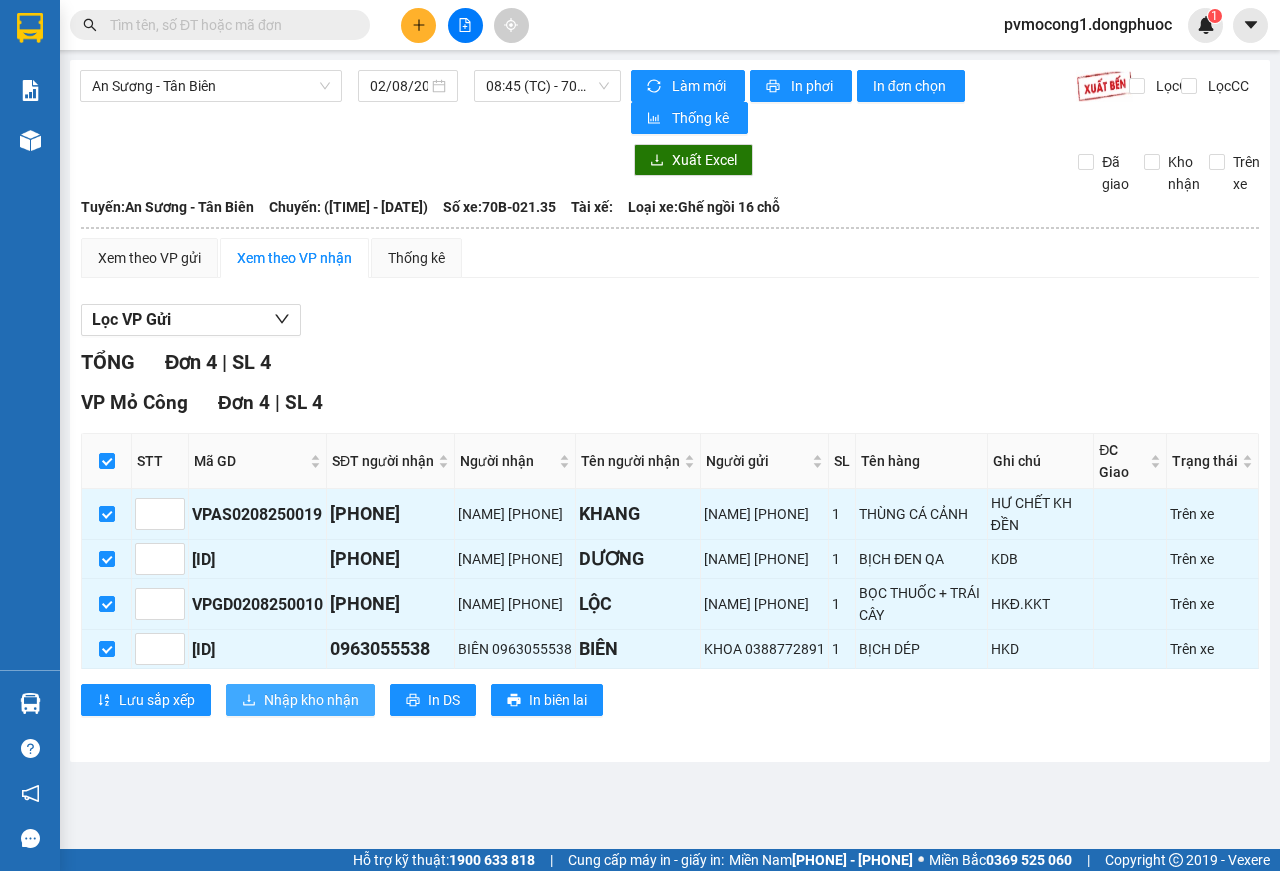 click on "Nhập kho nhận" at bounding box center [311, 700] 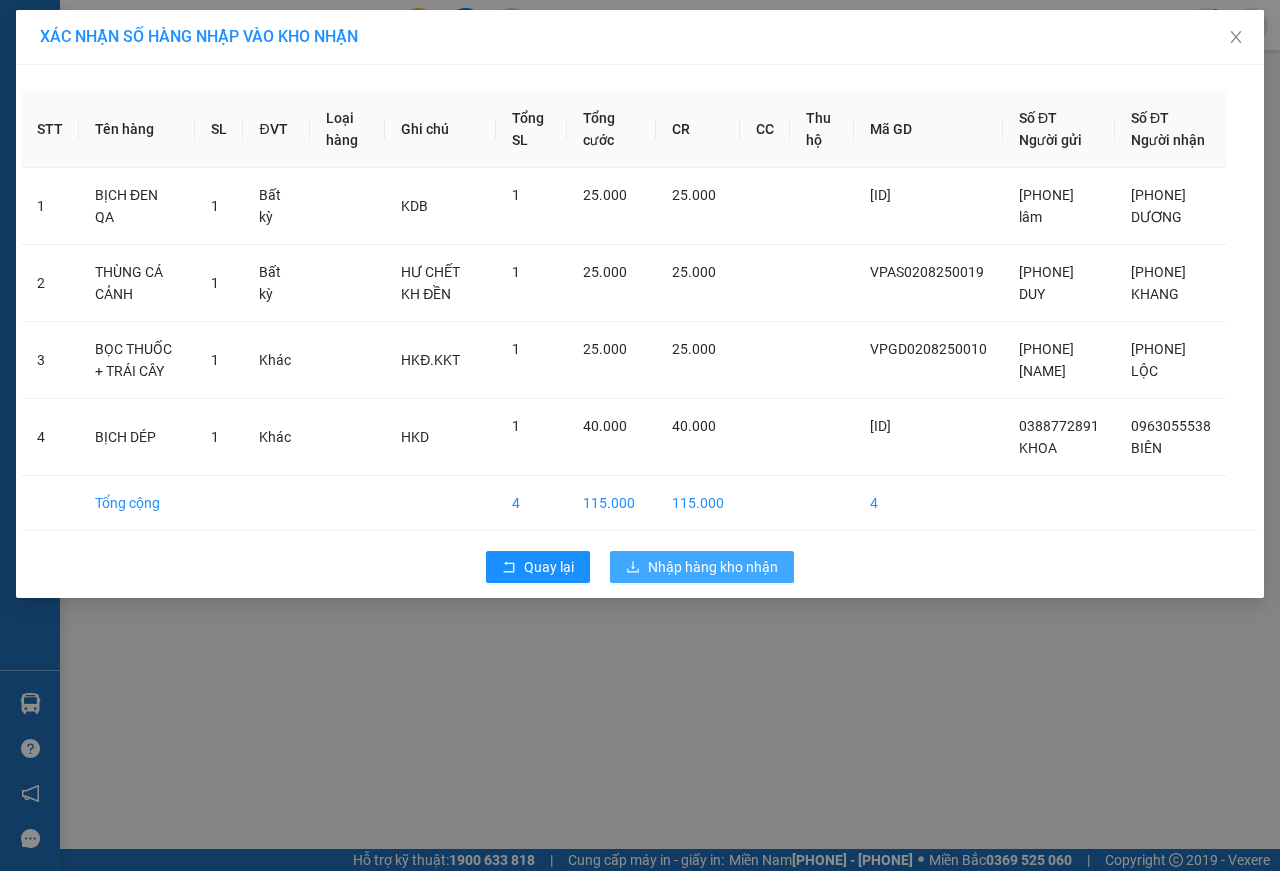 click on "Nhập hàng kho nhận" at bounding box center (713, 567) 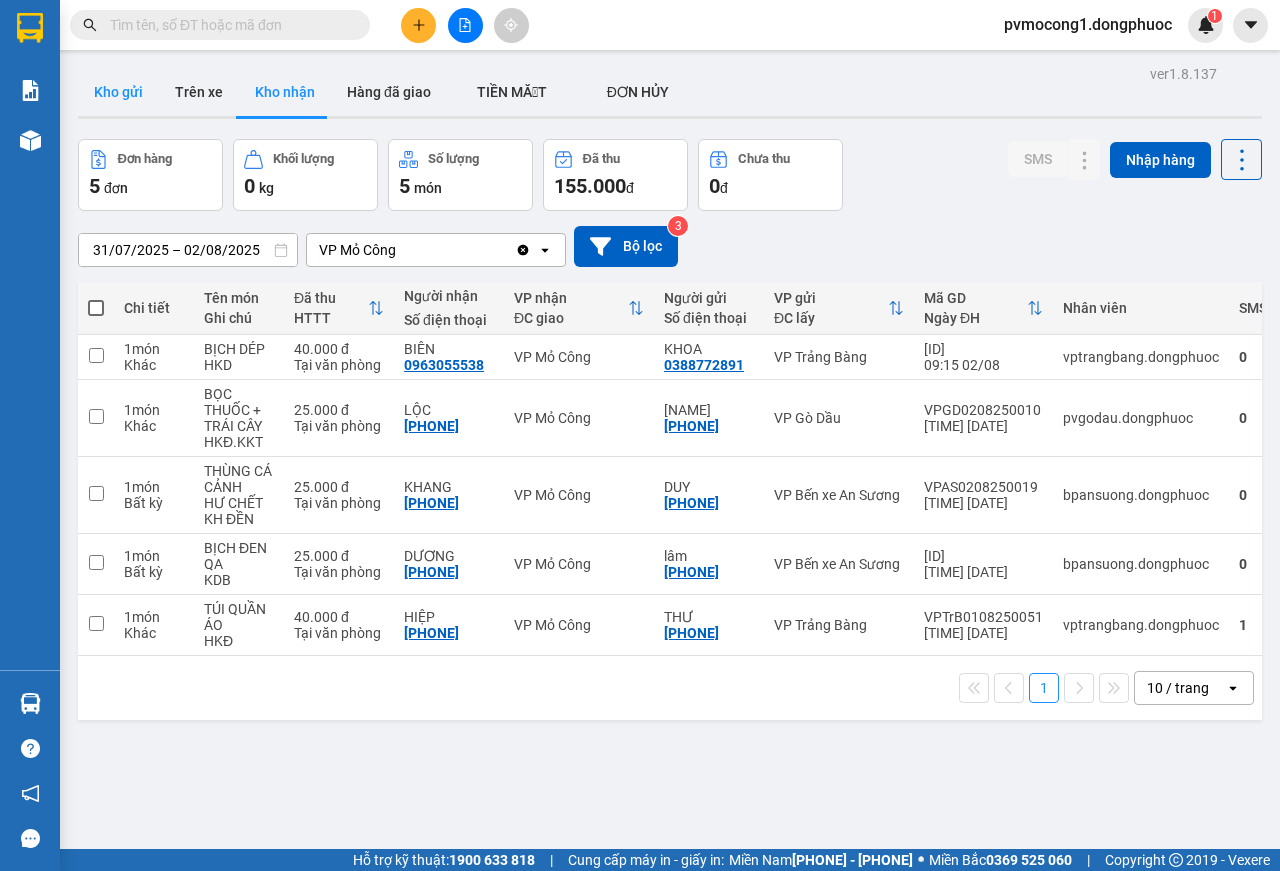 click on "Kho gửi" at bounding box center (118, 92) 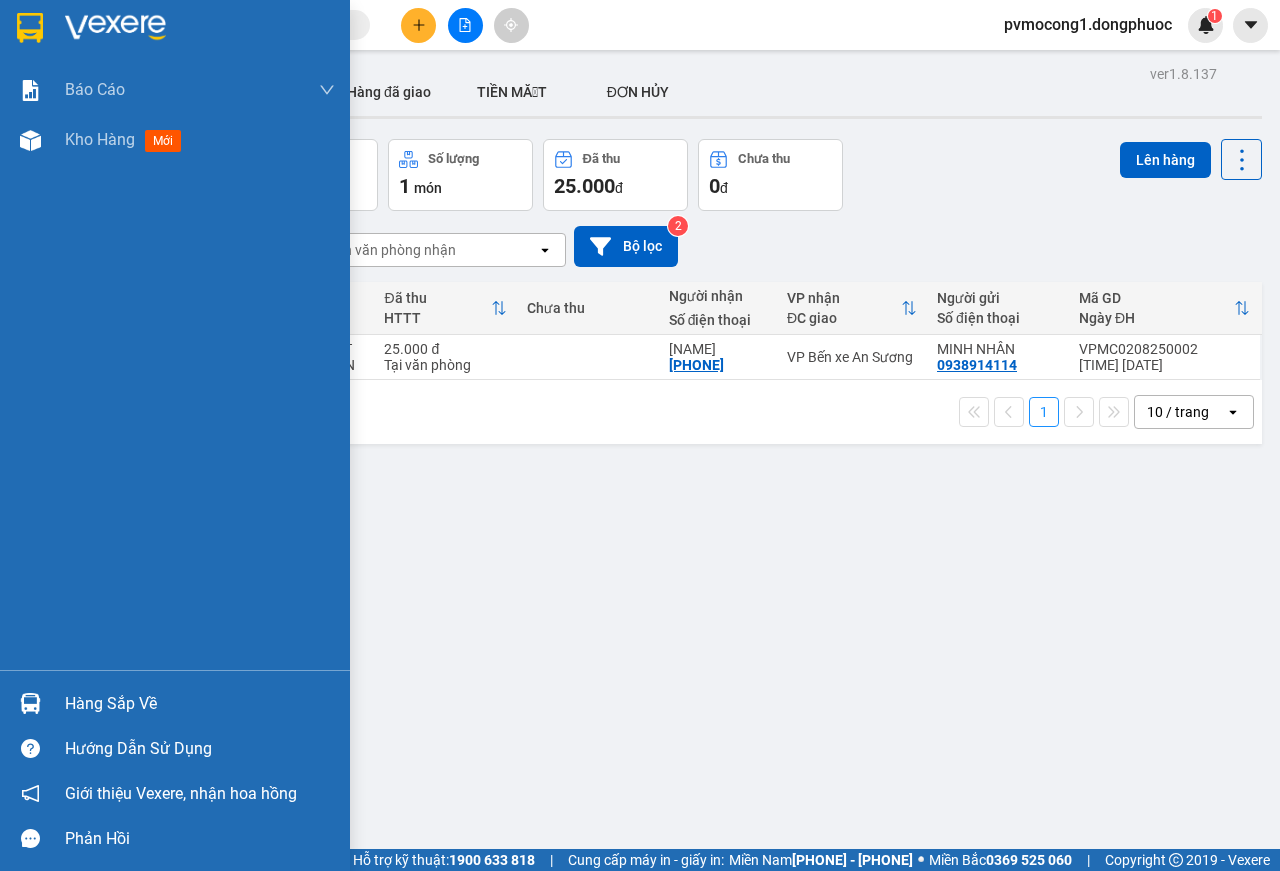 click on "Hàng sắp về" at bounding box center (200, 704) 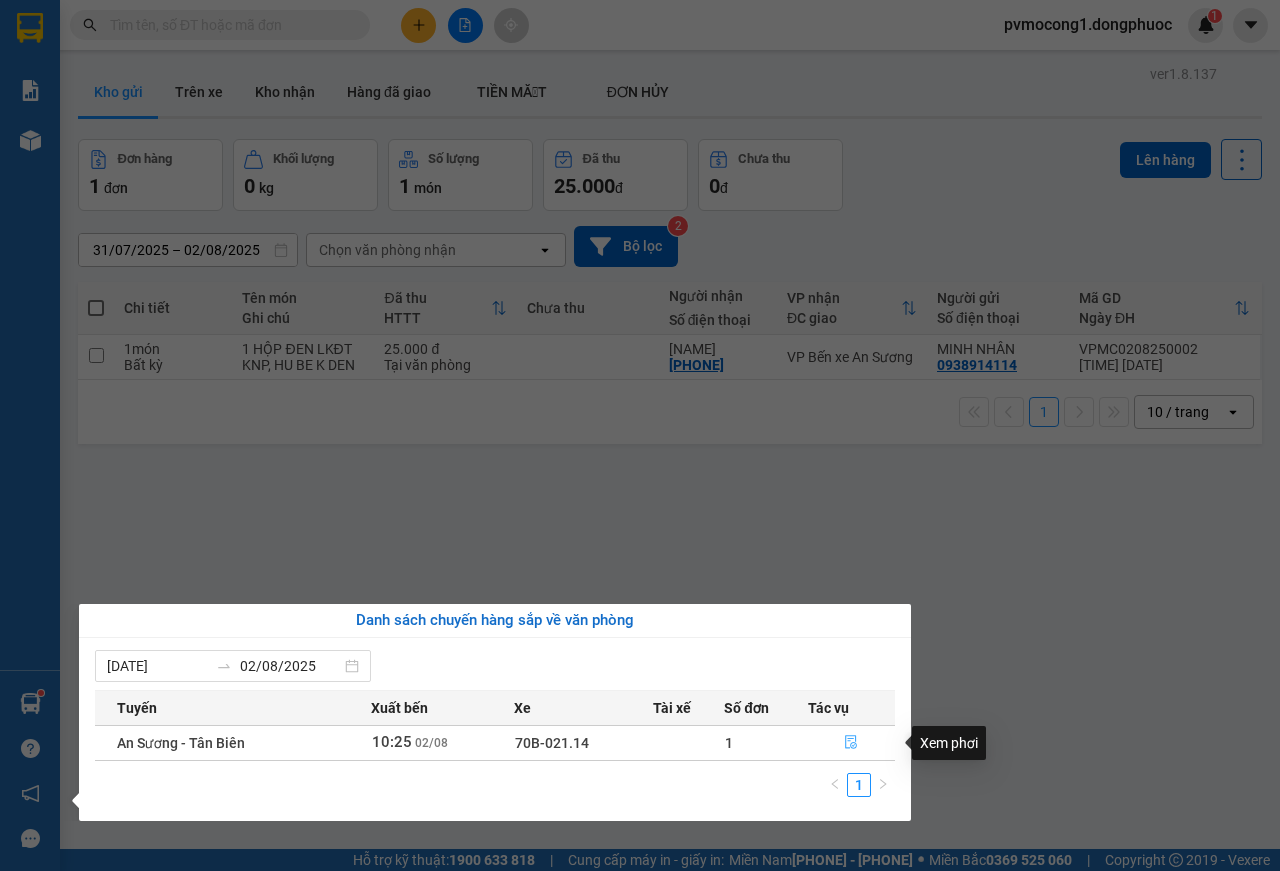 click 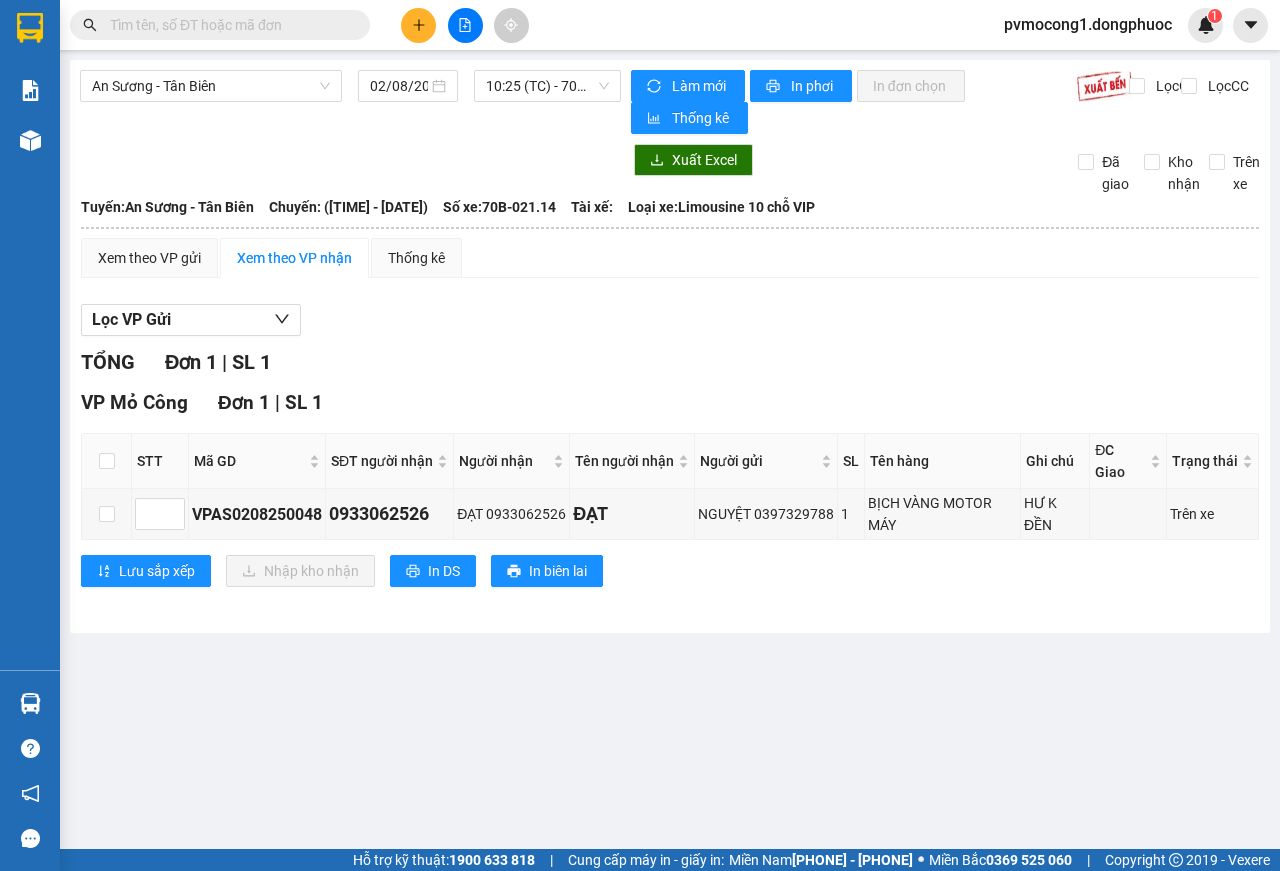 click 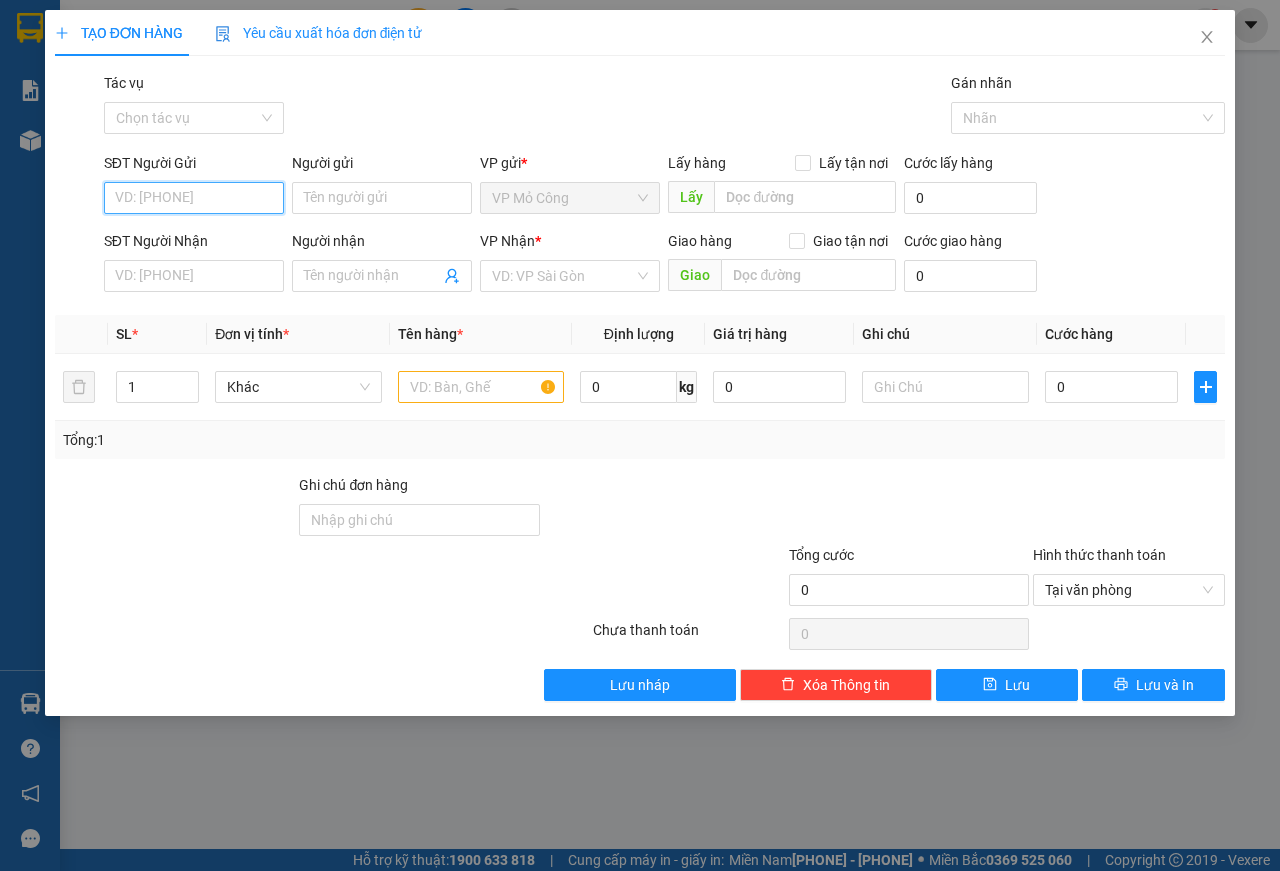 click on "SĐT Người Gửi" at bounding box center [194, 198] 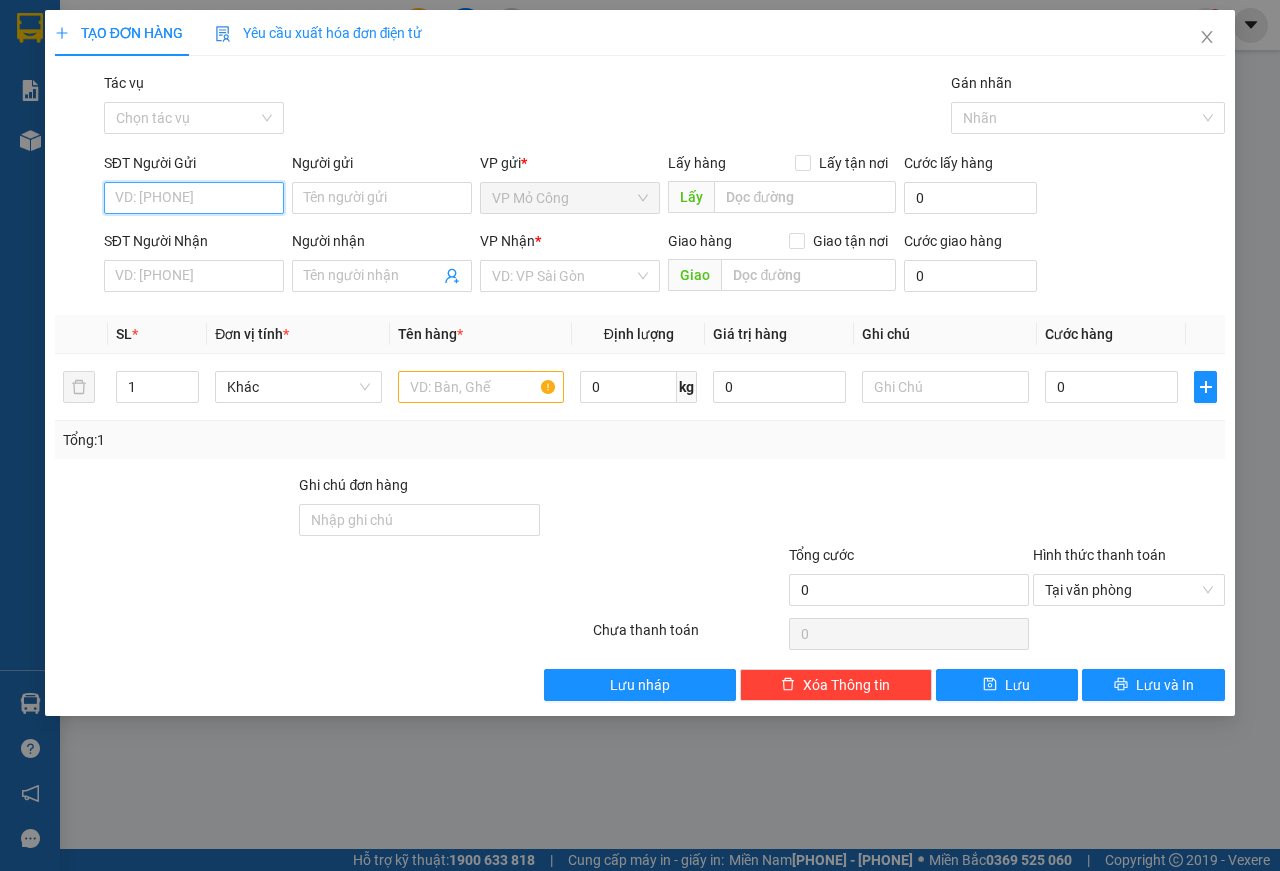 click on "SĐT Người Gửi" at bounding box center [194, 198] 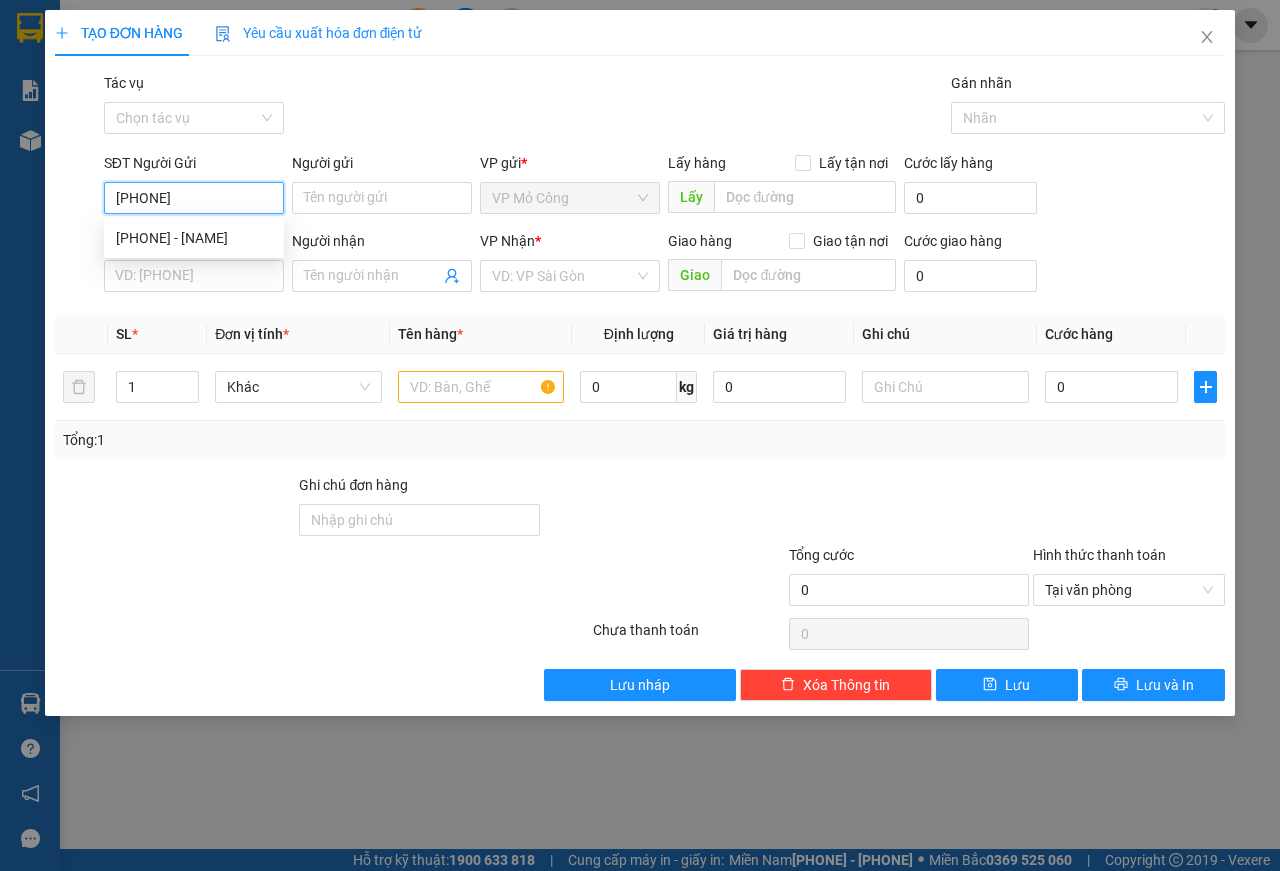 type on "0343664694" 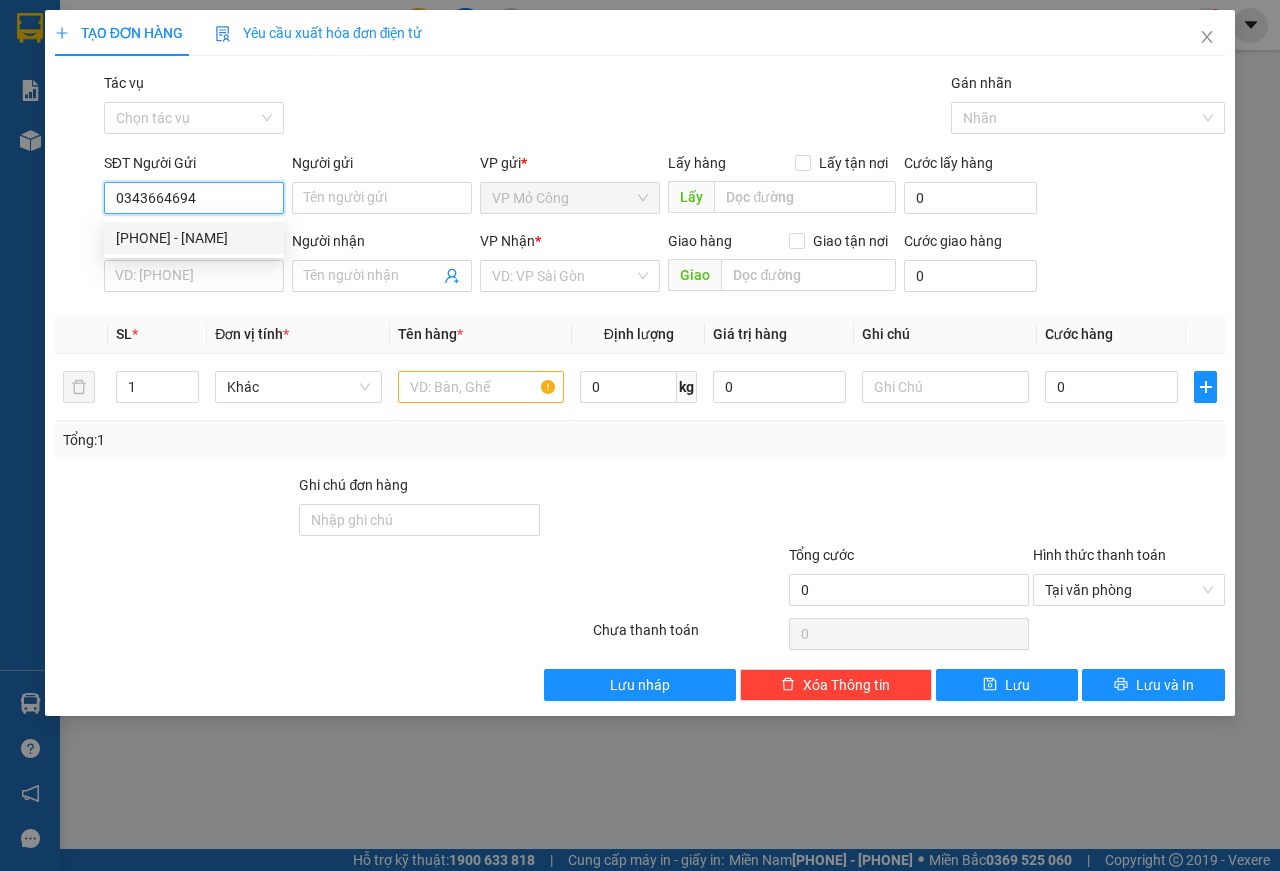 click on "[PHONE] - [NAME]" at bounding box center (194, 238) 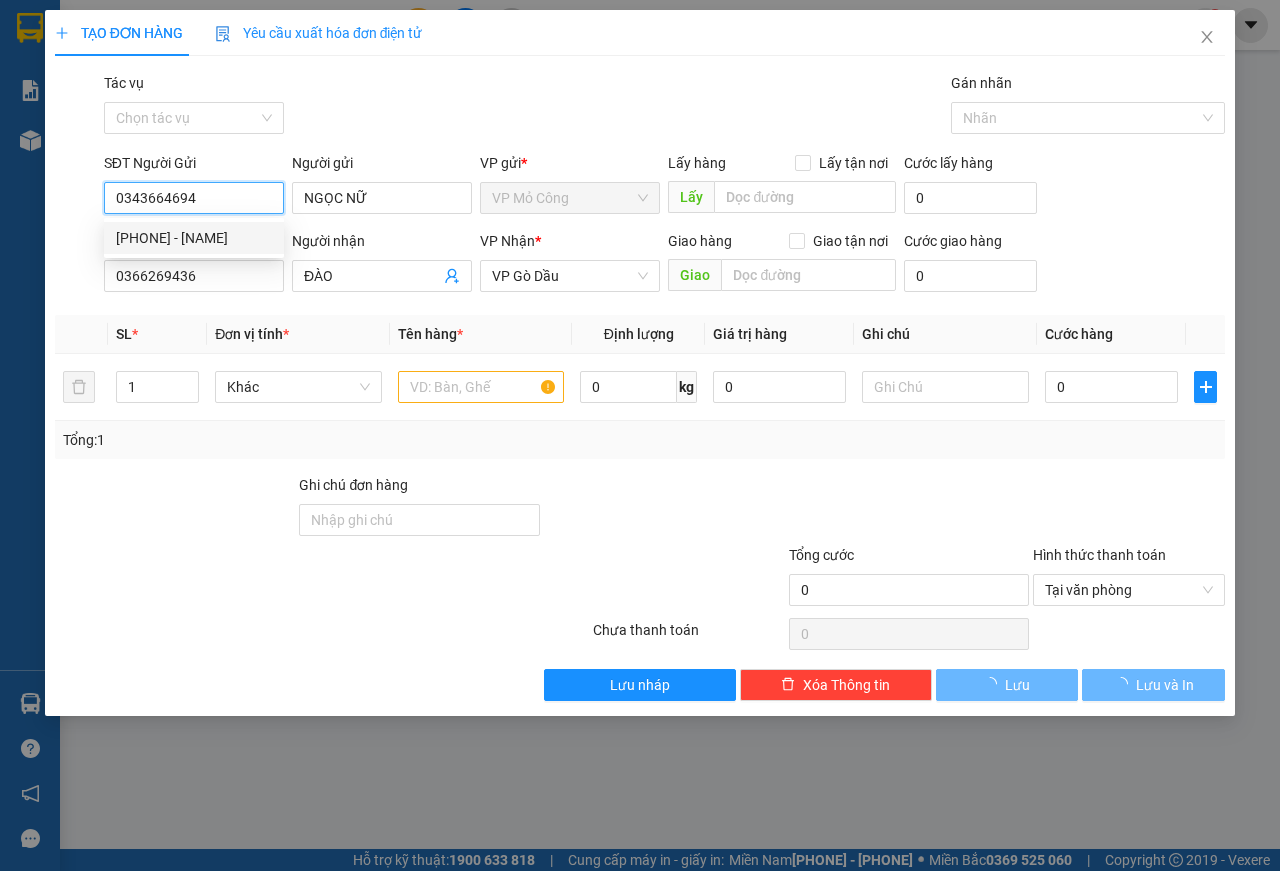 type on "25.000" 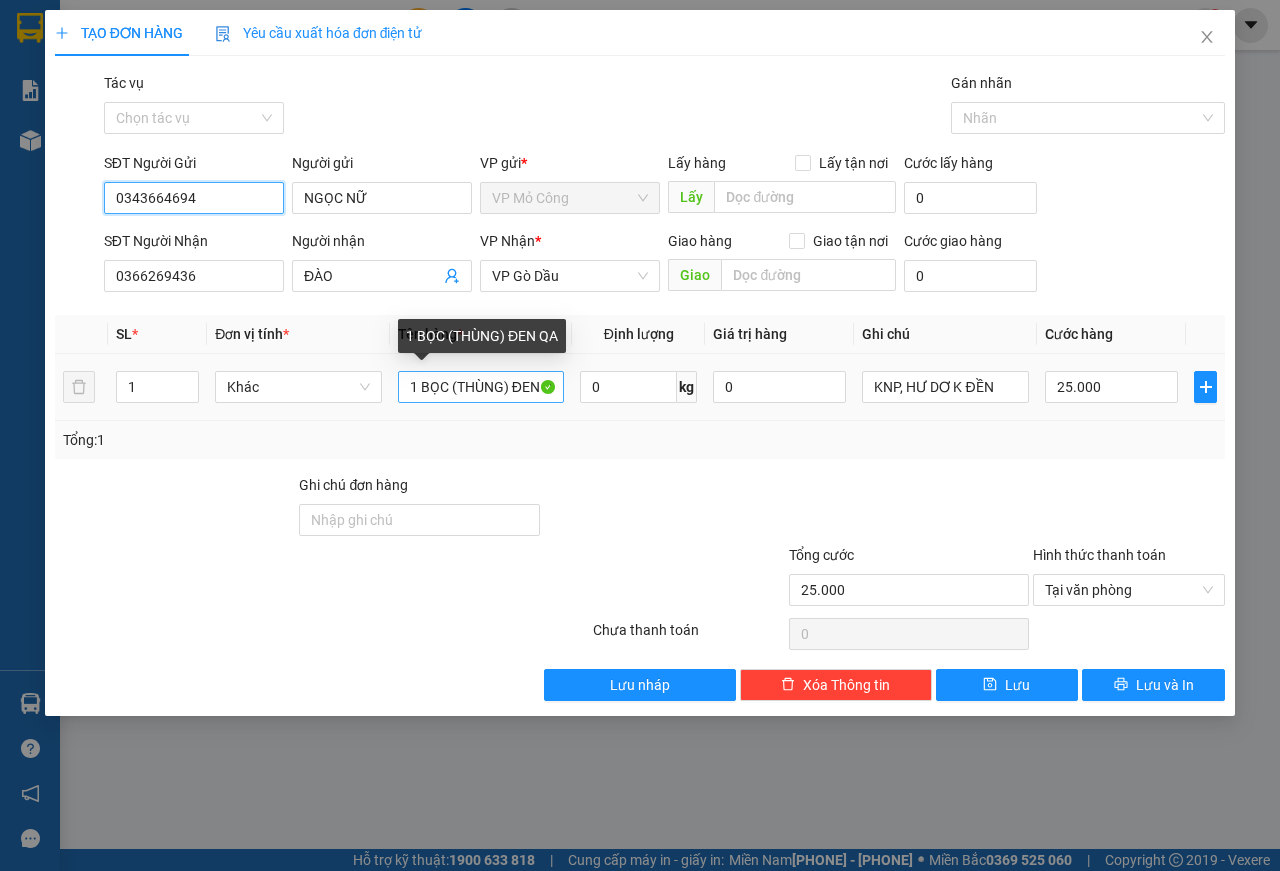 type on "0343664694" 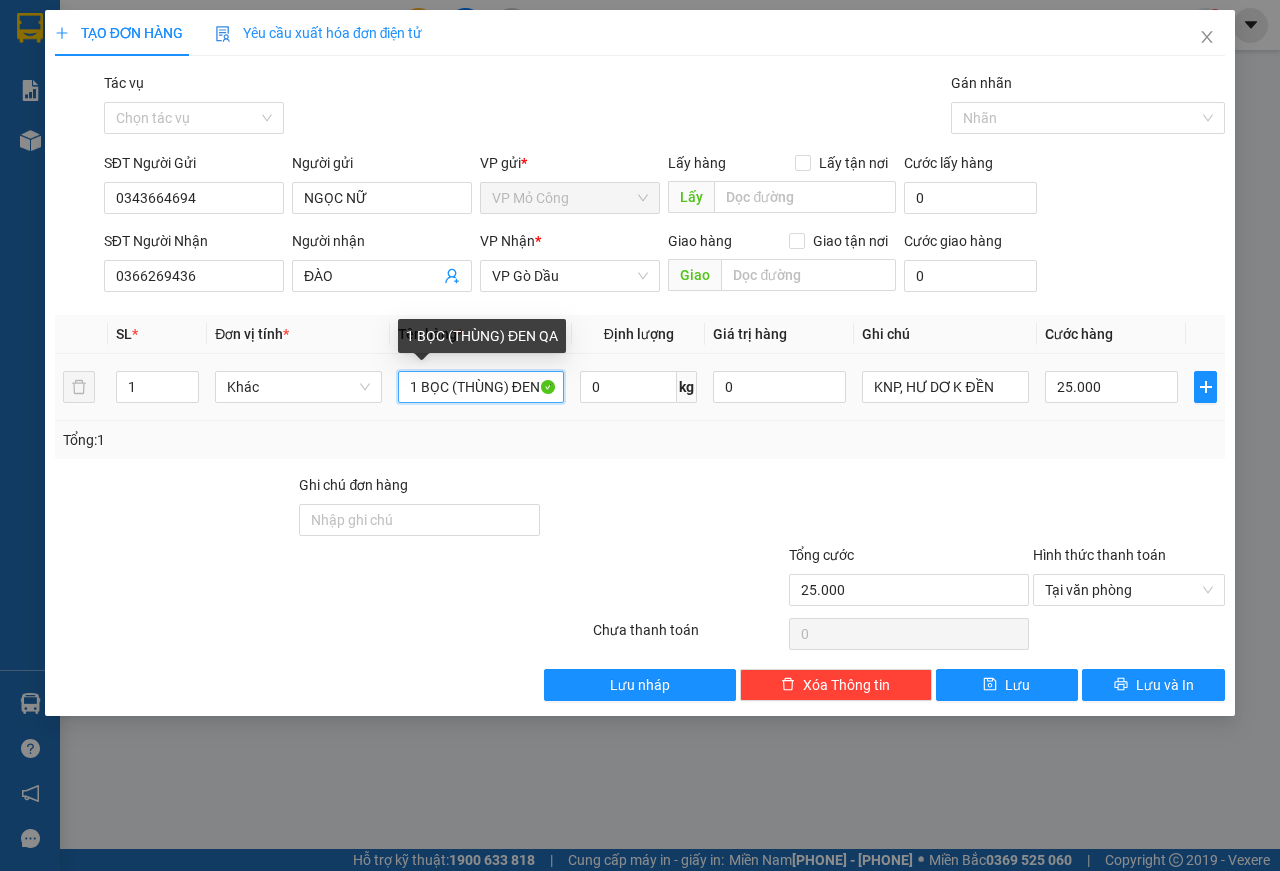 click on "1 BỌC (THÙNG) ĐEN QA" at bounding box center (481, 387) 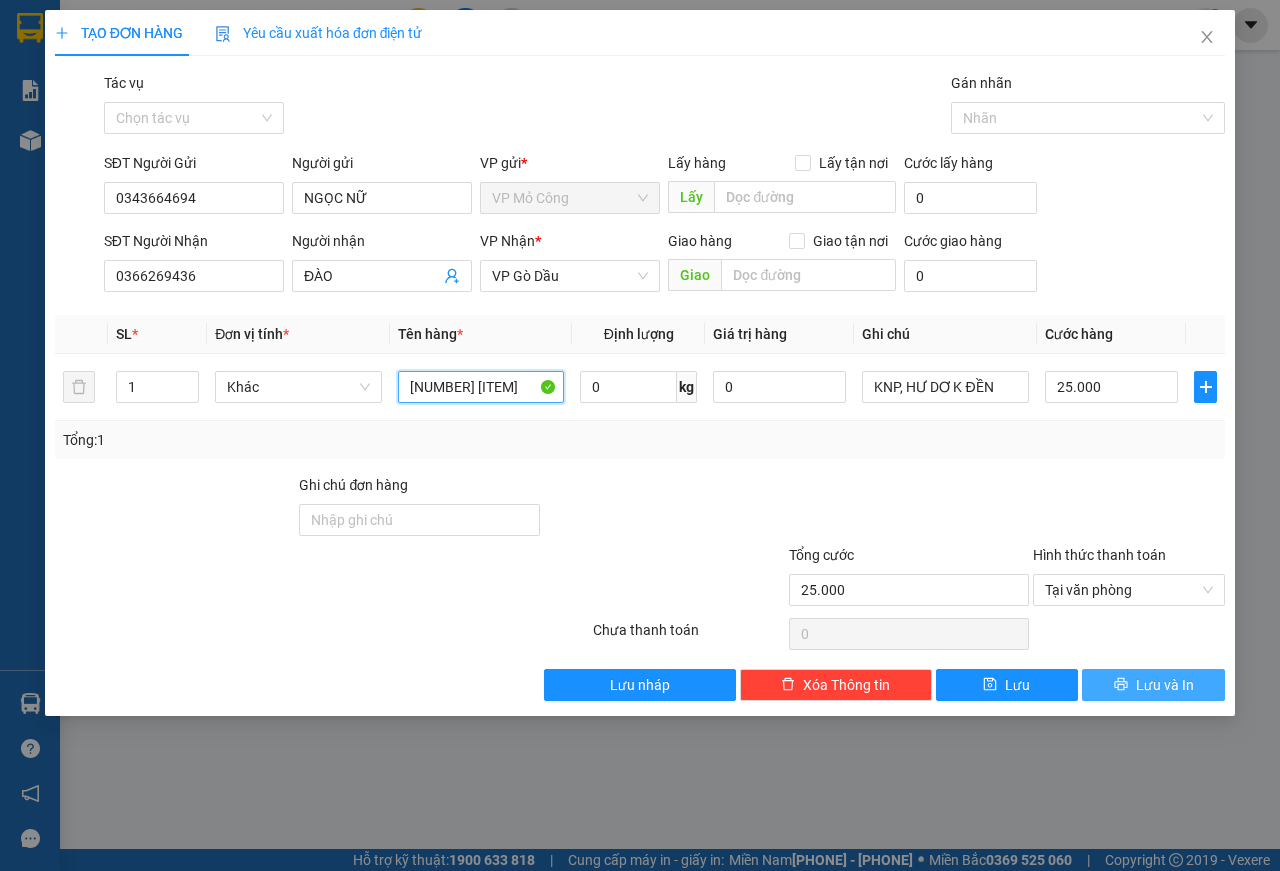 type on "[NUMBER] [ITEM]" 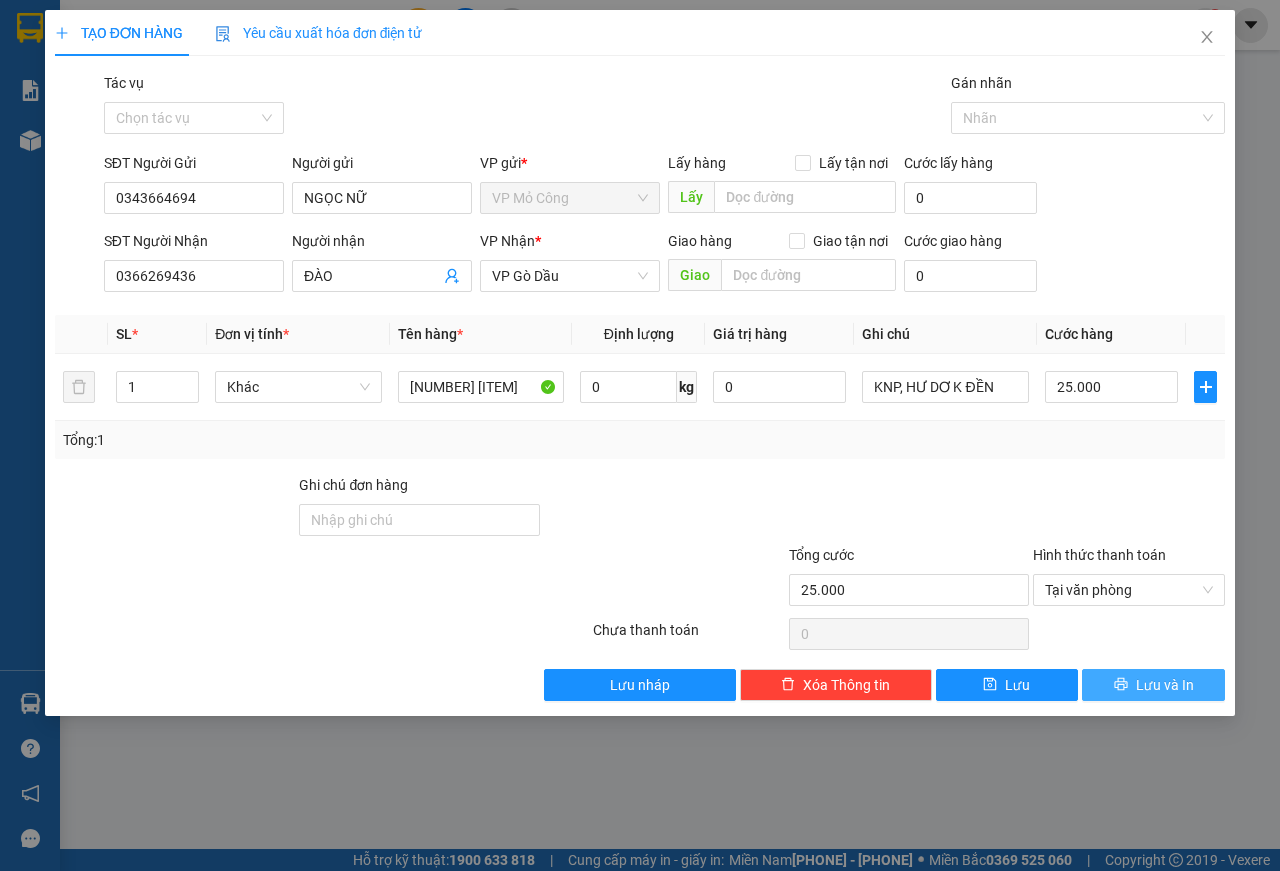 click on "Lưu và In" at bounding box center (1165, 685) 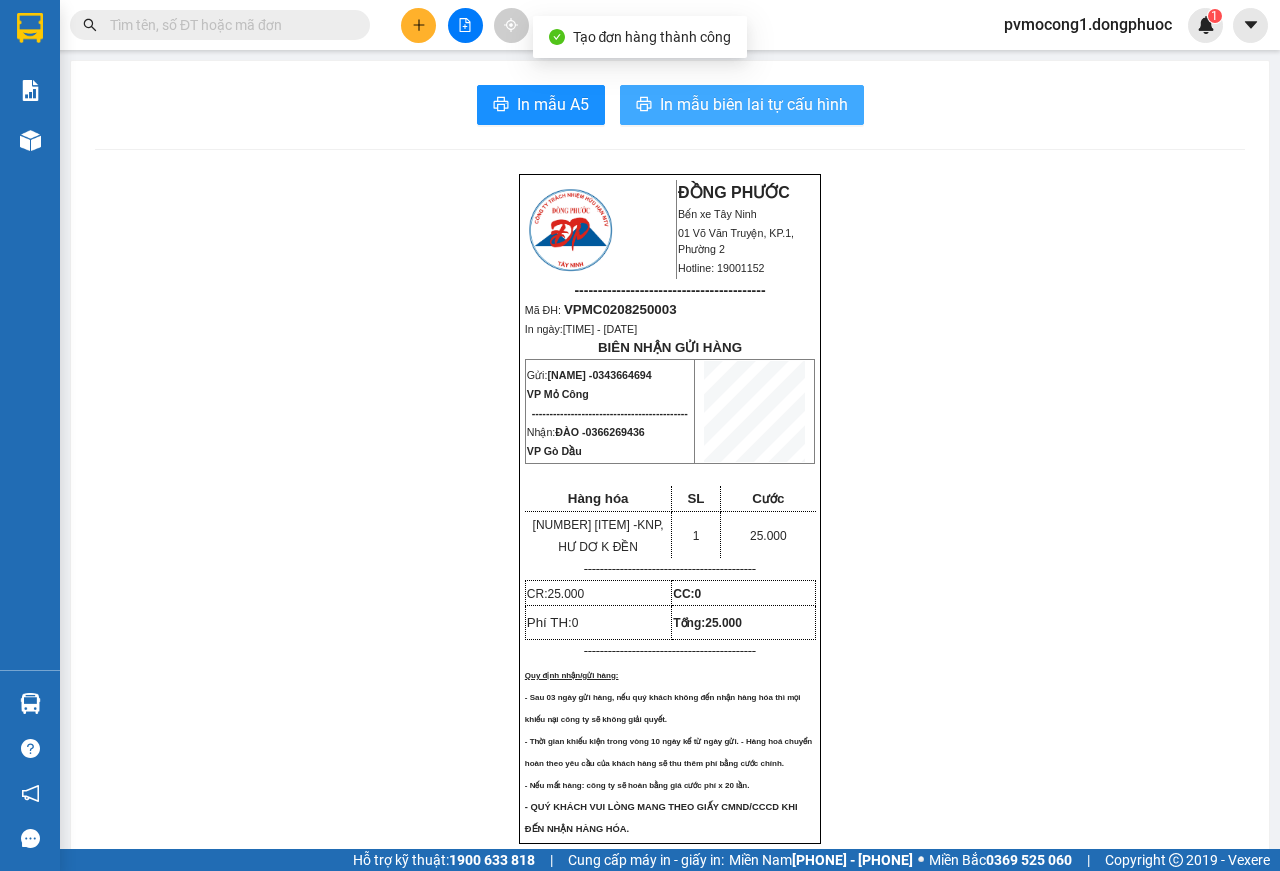 click on "In mẫu biên lai tự cấu hình" at bounding box center (754, 104) 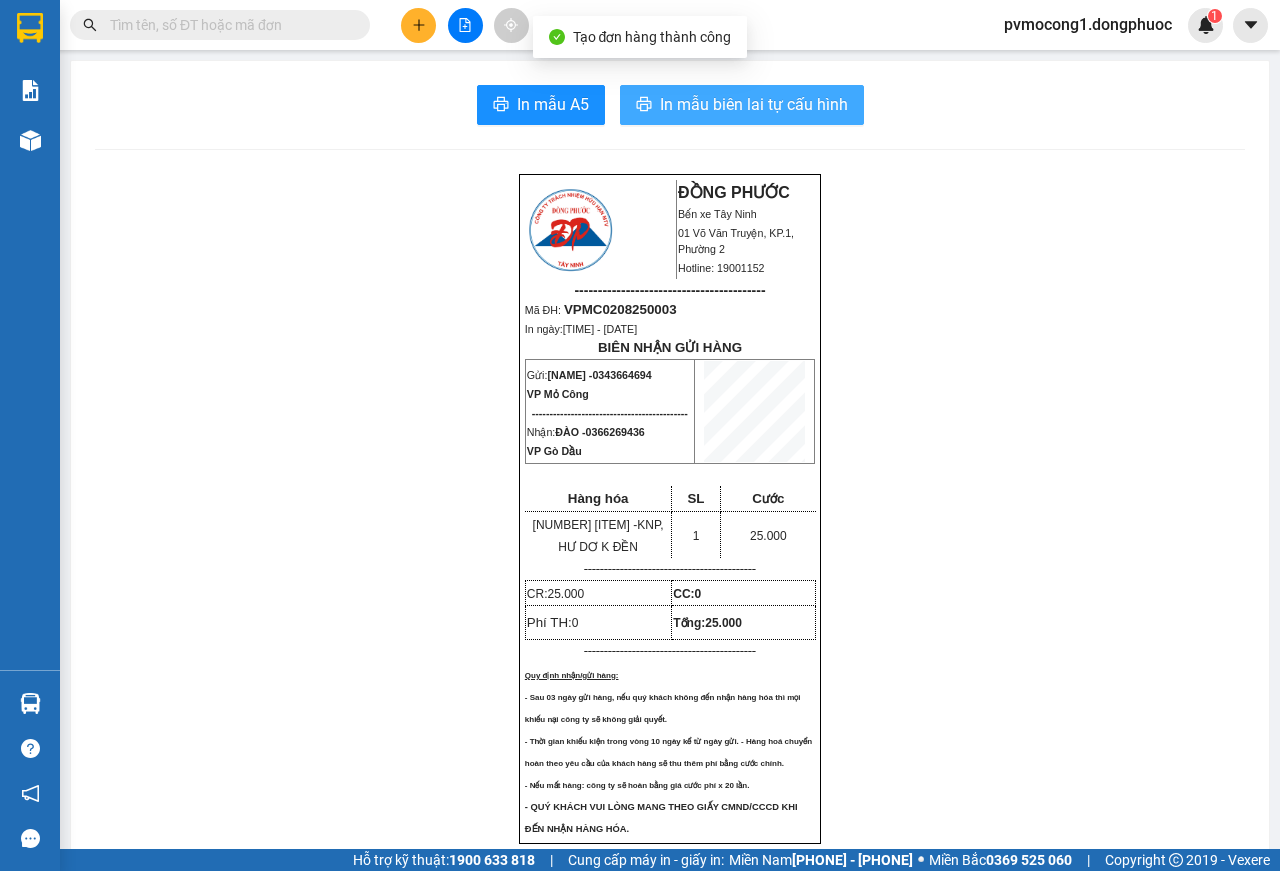 scroll, scrollTop: 0, scrollLeft: 0, axis: both 